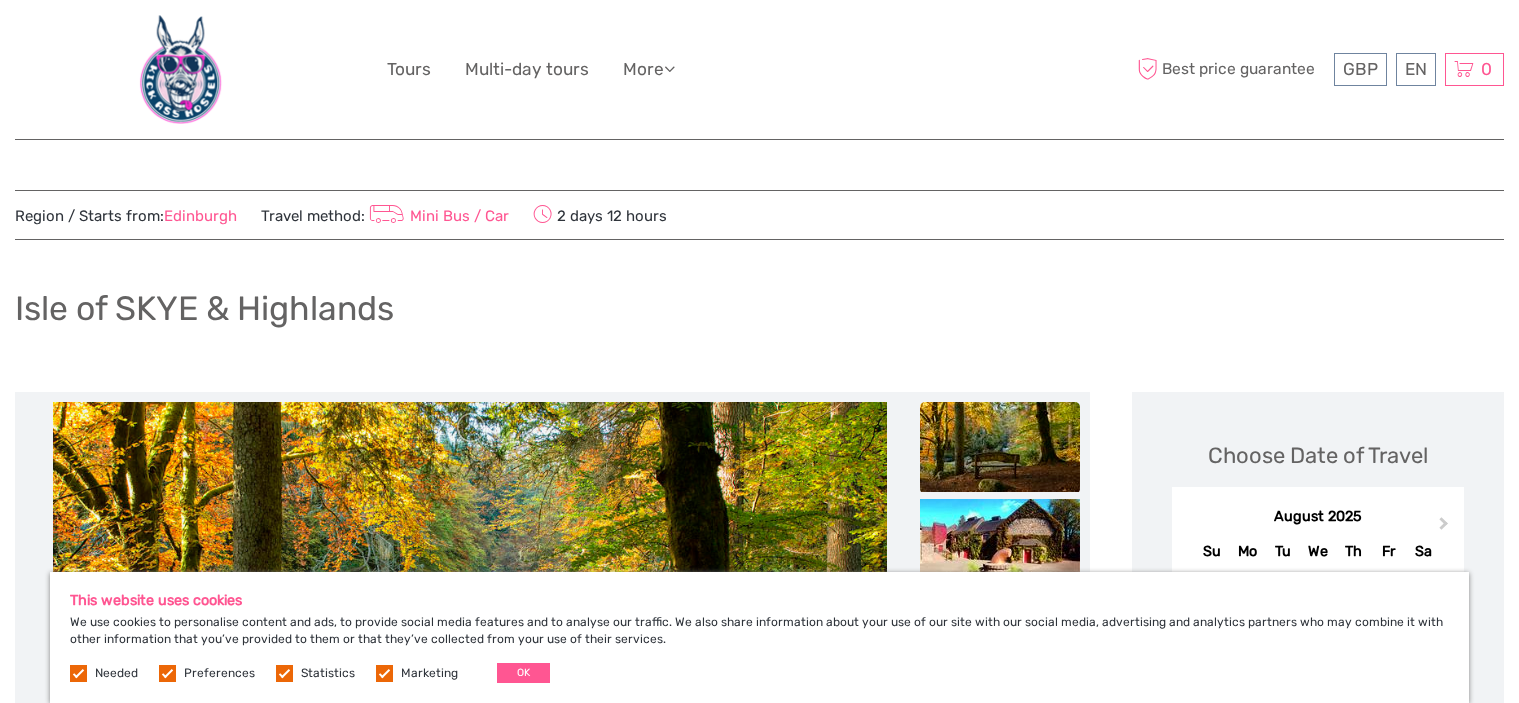 scroll, scrollTop: 0, scrollLeft: 0, axis: both 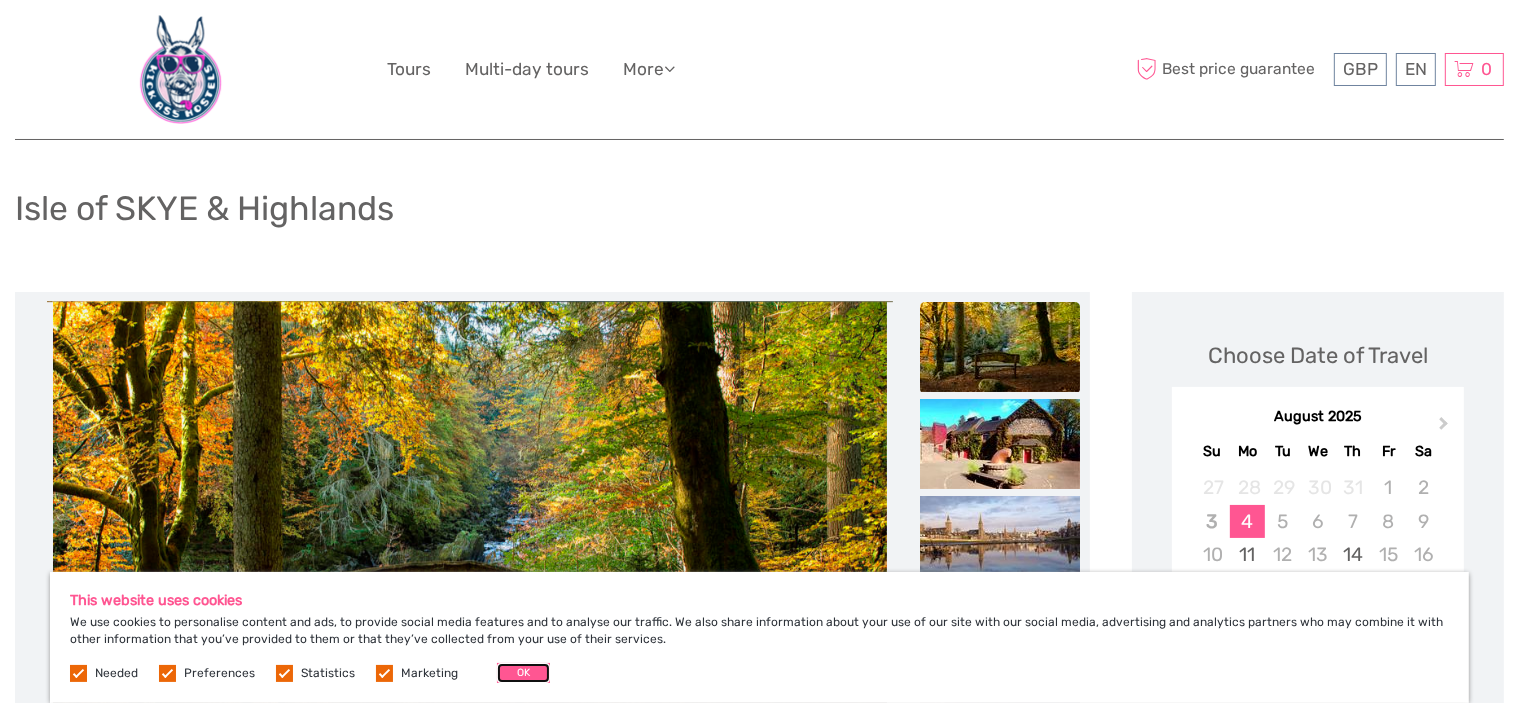 click on "OK" at bounding box center [523, 673] 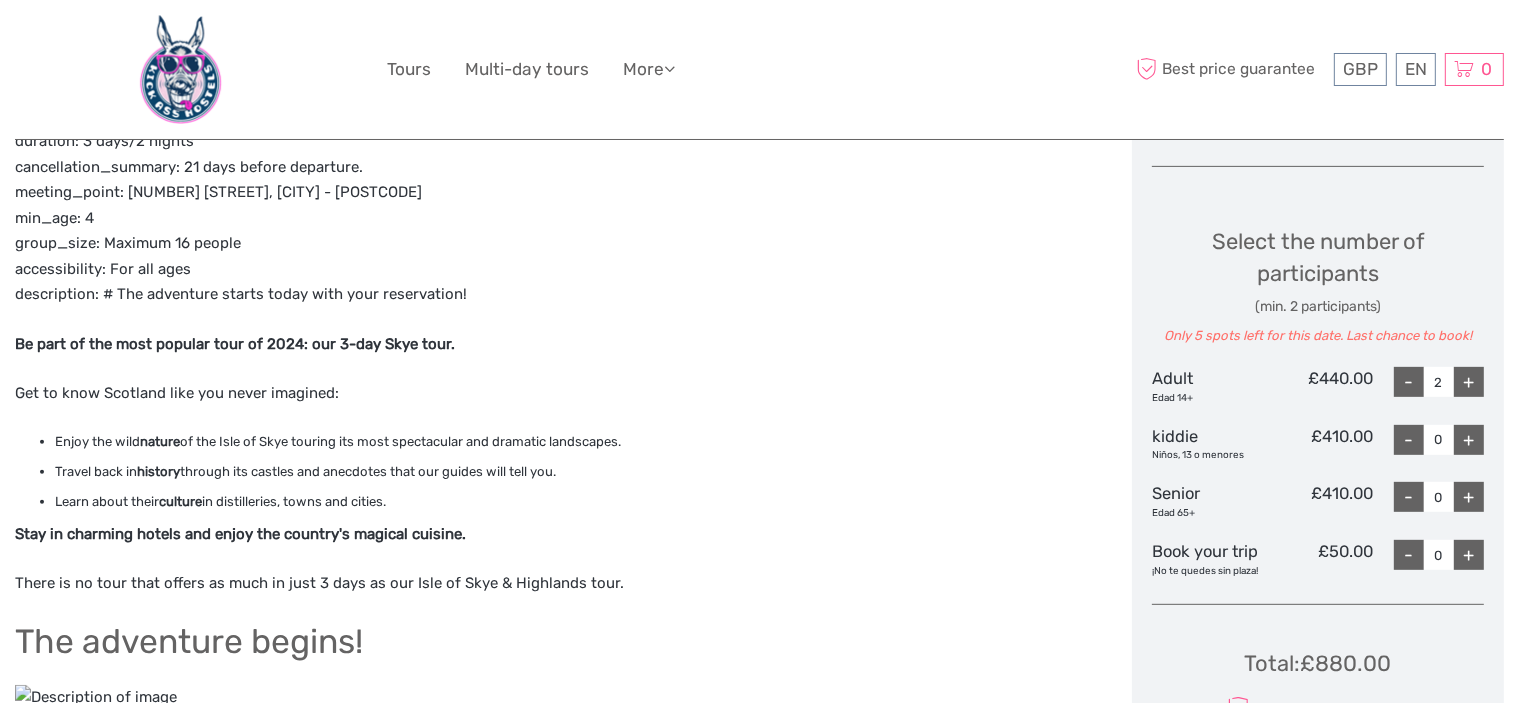 scroll, scrollTop: 800, scrollLeft: 0, axis: vertical 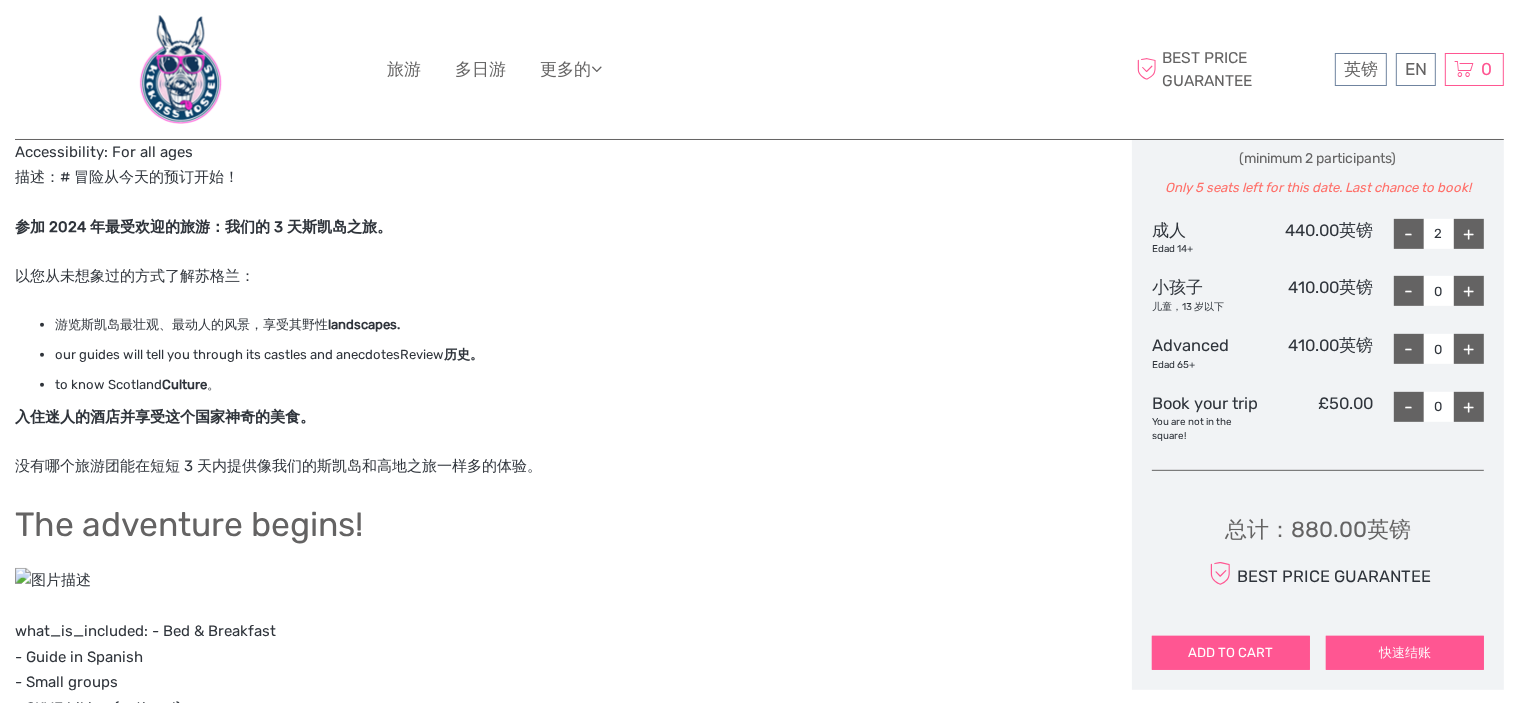 click on "-" at bounding box center (1409, 234) 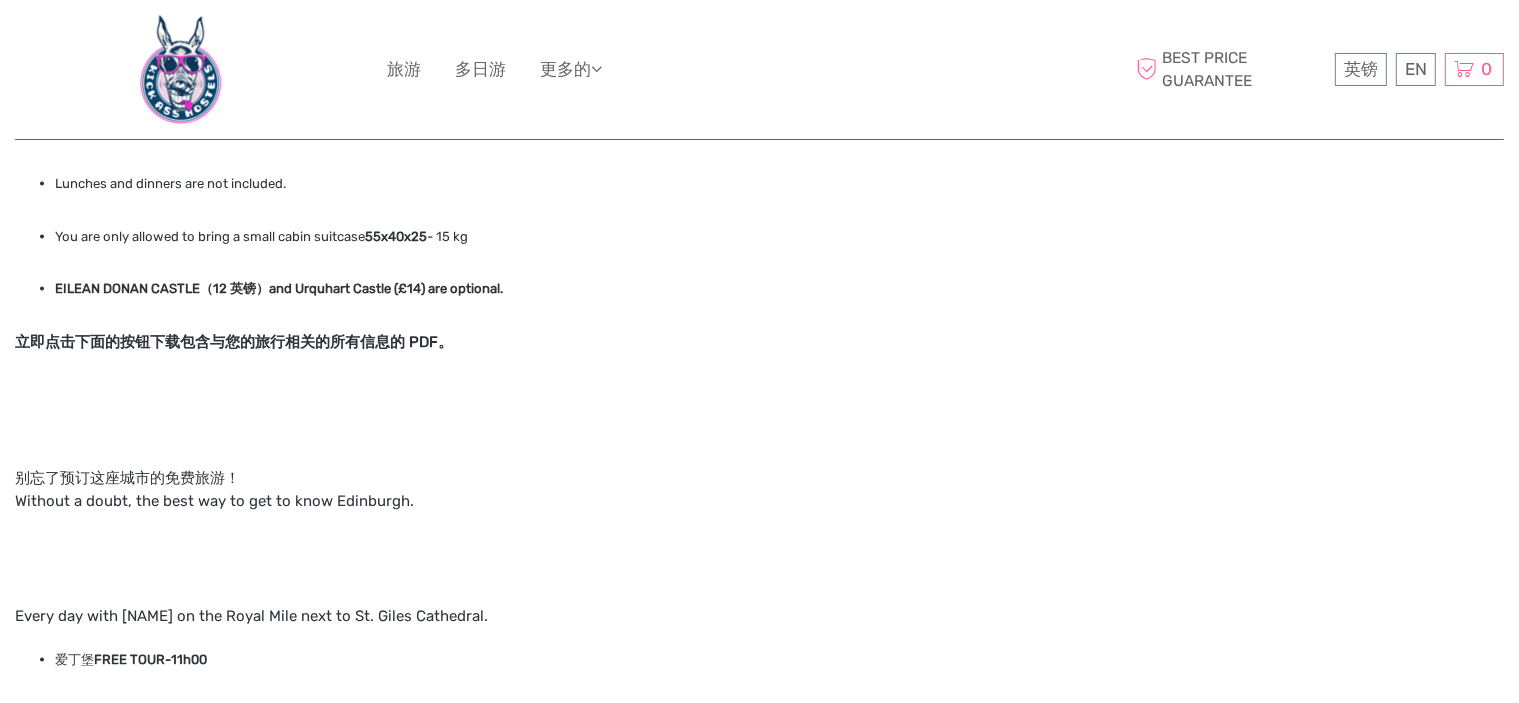 scroll, scrollTop: 2900, scrollLeft: 0, axis: vertical 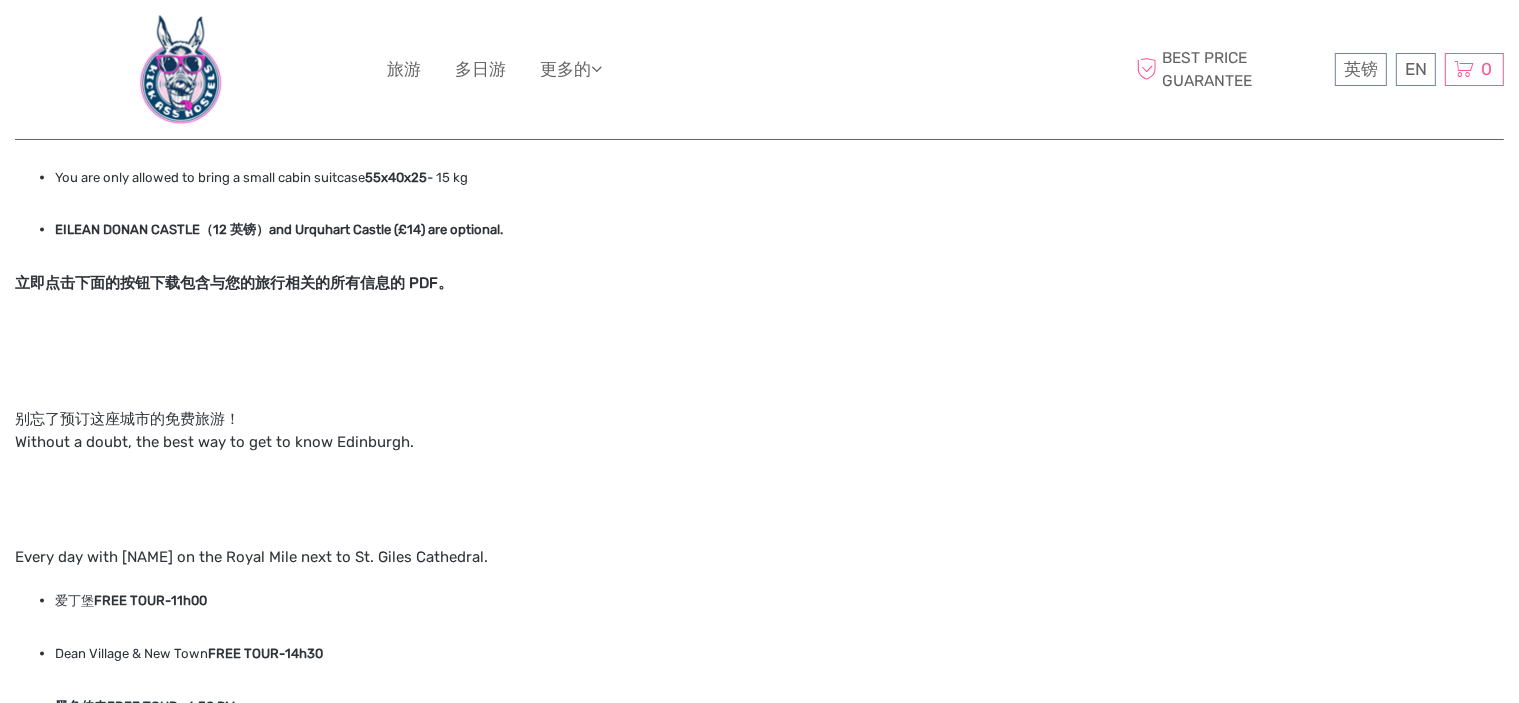 click on "立即点击下面的按钮下载包含与您的旅行相关的所有信息的 PDF。" at bounding box center (234, 283) 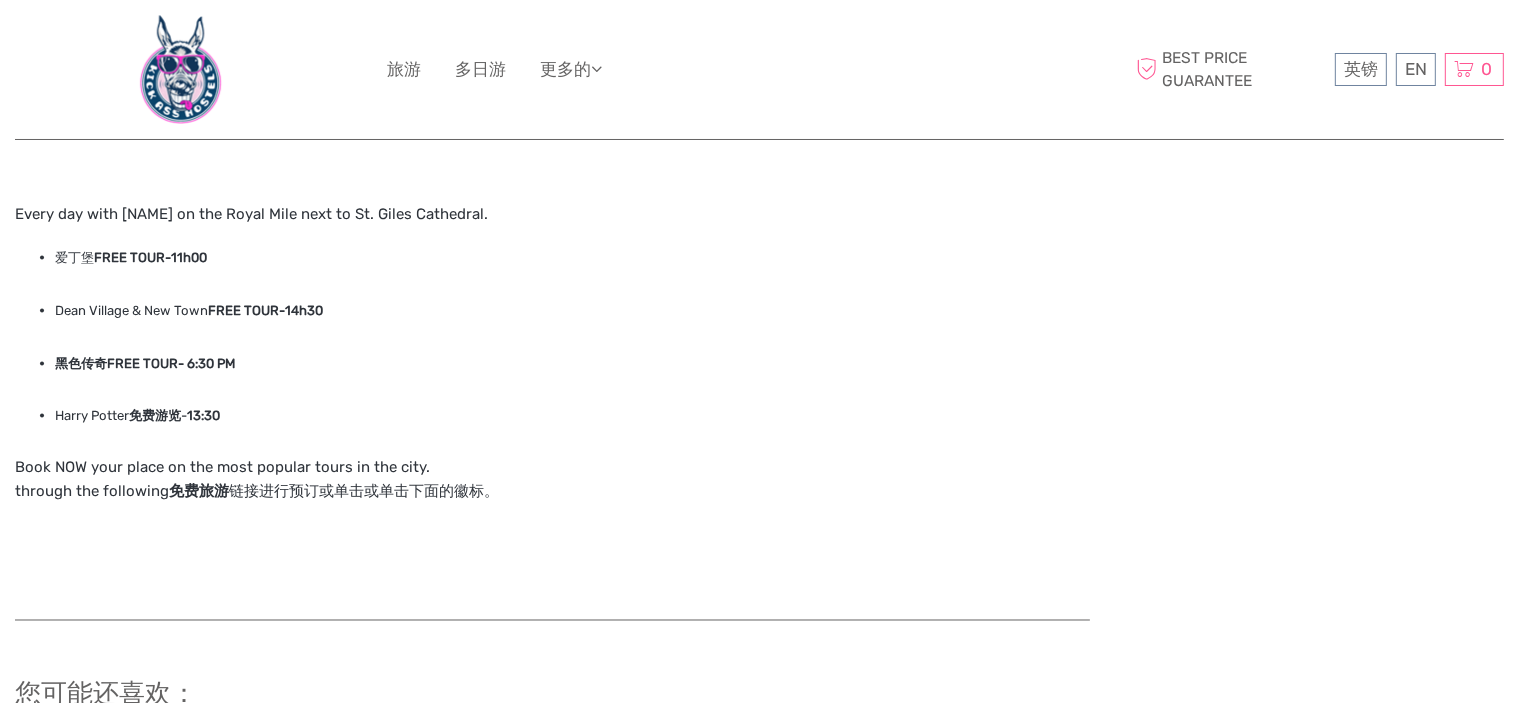 scroll, scrollTop: 3100, scrollLeft: 0, axis: vertical 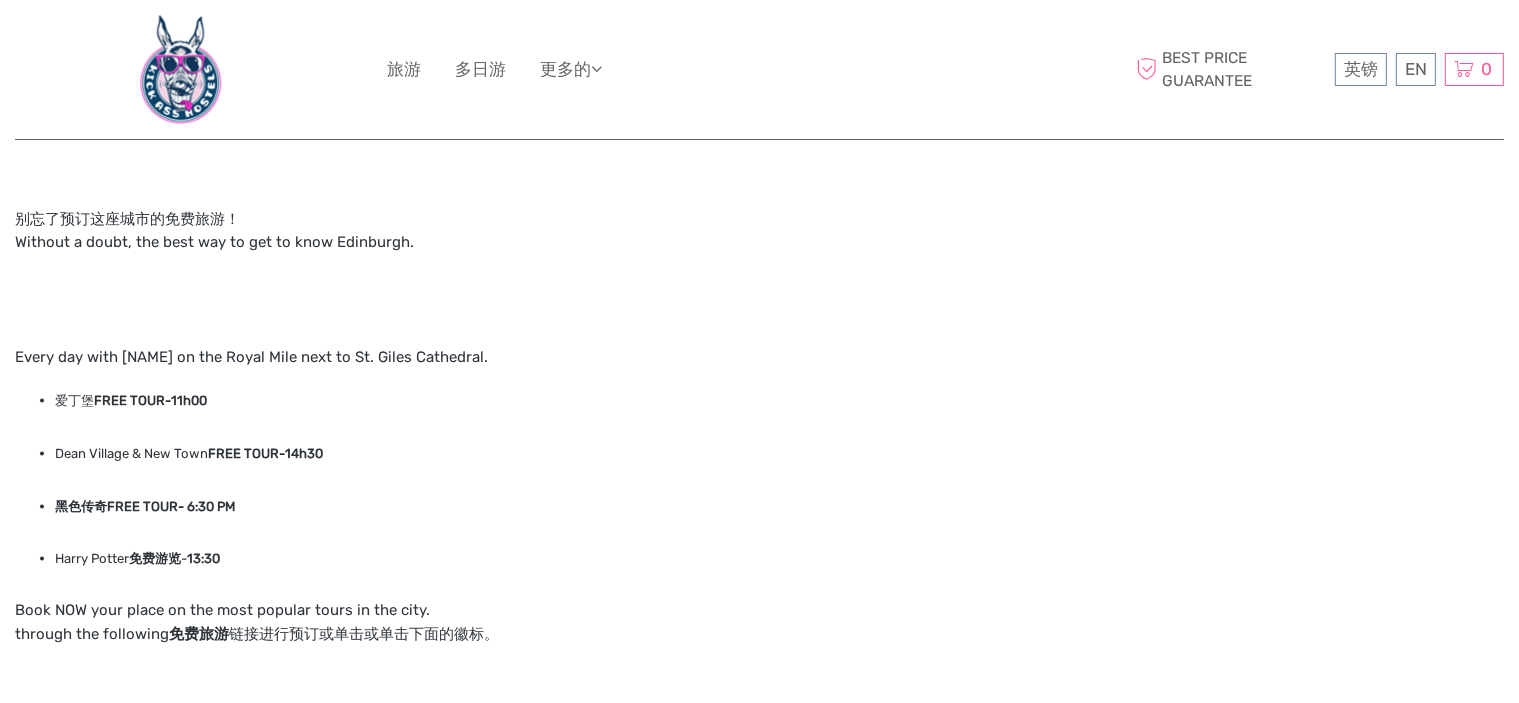 click on "重要信息
非常感谢您预订苏格兰高地之旅！ 我们的专业人员将很乐意带您游览苏格兰。 斯凯岛和高地 赛道 将于上午 7:45 开始。请于上午 7:30 到达。准时非常重要， 赛道将准时开始， 无需等待任何旅客。 。 集合地点位于圣安德鲁之家 (ST ANDREW'S HOUSE) 入口处，卡尔顿山 (Calton Hill) 楼梯前，地址： 2 Regent Road, EH1 3DG, Edinburgh 。在那里，您会看到我们团队的工作人员手持我们的标志。绿色是他们的代表色，而“牛”是我们的标志。 点击或点击以下链接： Google地图出发点 旅行前一天，您将收到一封 提醒电子邮件， 其中包含有关出发的所有信息。 如果您有任何疑问，请随时通过电子邮件或 WhatsApp 联系我们 +34 683  377 049 重要信息： 建议携带舒适的衣服。 始终穿着防水防风的衣服。 建议携带运动鞋来徒步。 不包括午餐和晚餐。 55x40x25  - 15 公斤 （12 英镑）" at bounding box center [552, -105] 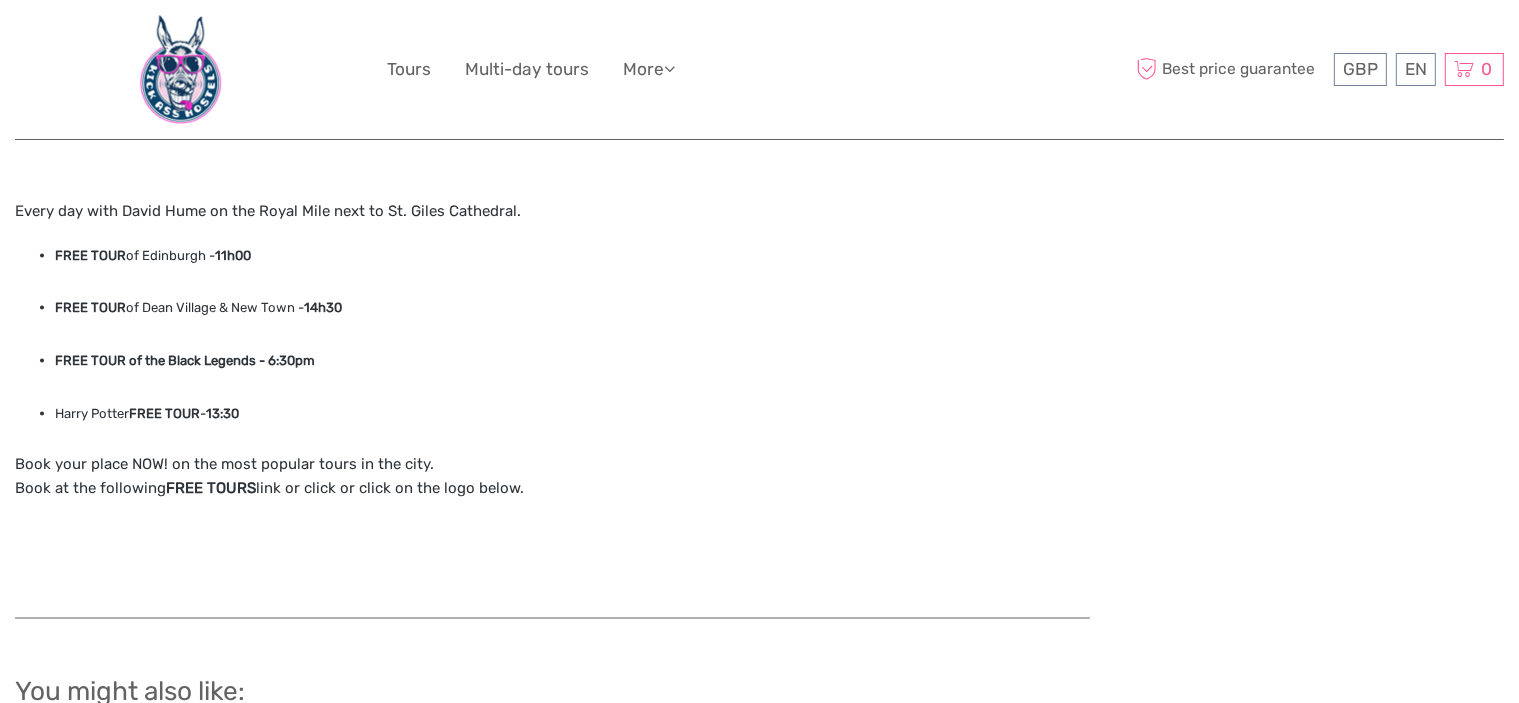 scroll, scrollTop: 3275, scrollLeft: 0, axis: vertical 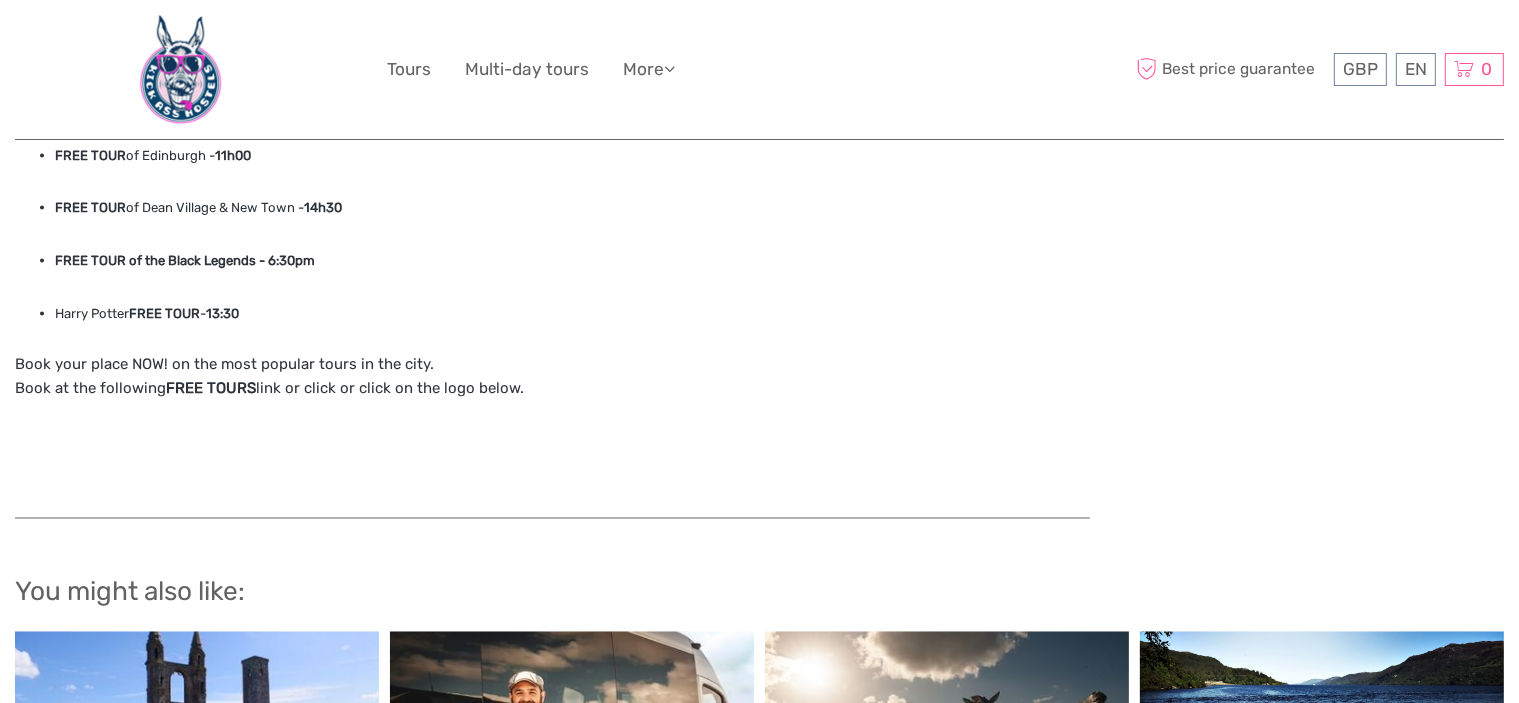 click on "FREE TOURS" at bounding box center [211, 388] 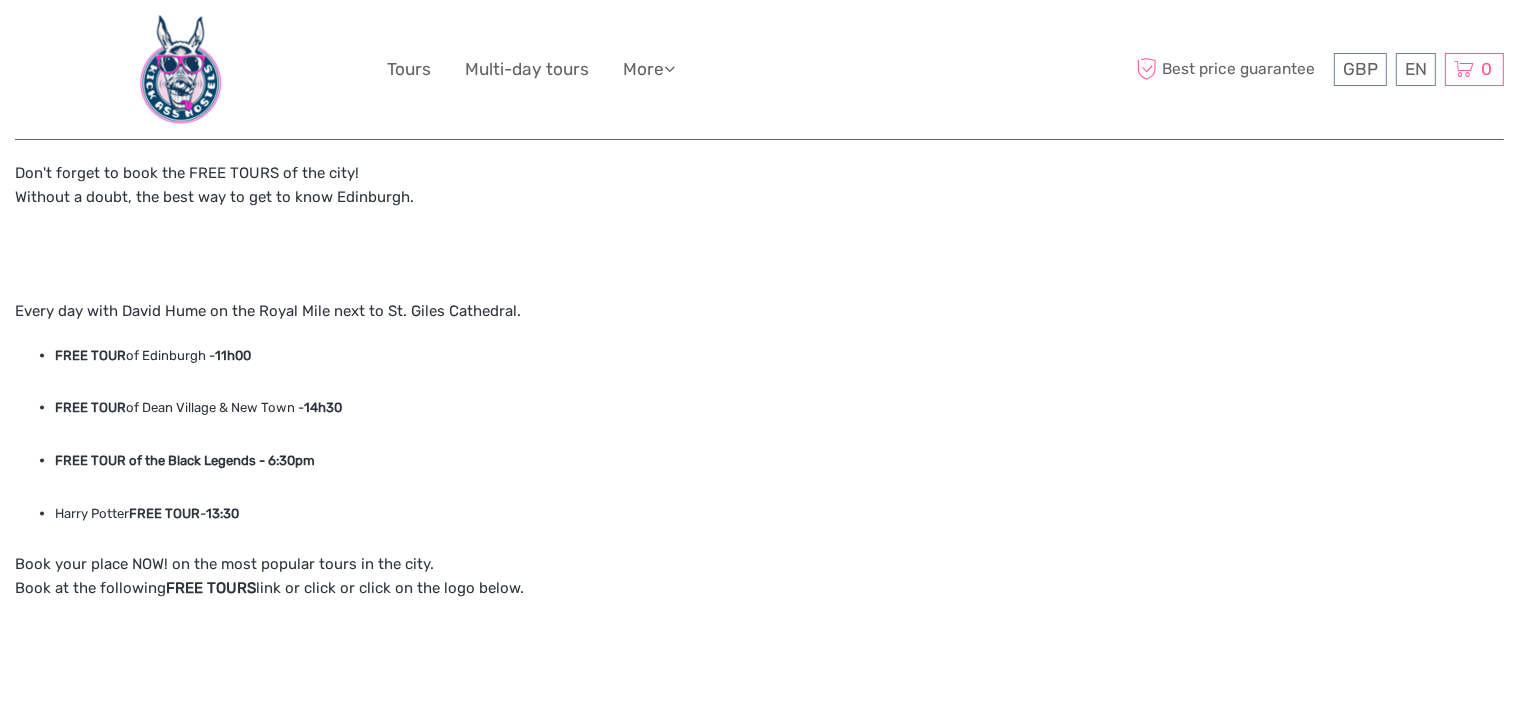 click on "11h00" at bounding box center [233, 355] 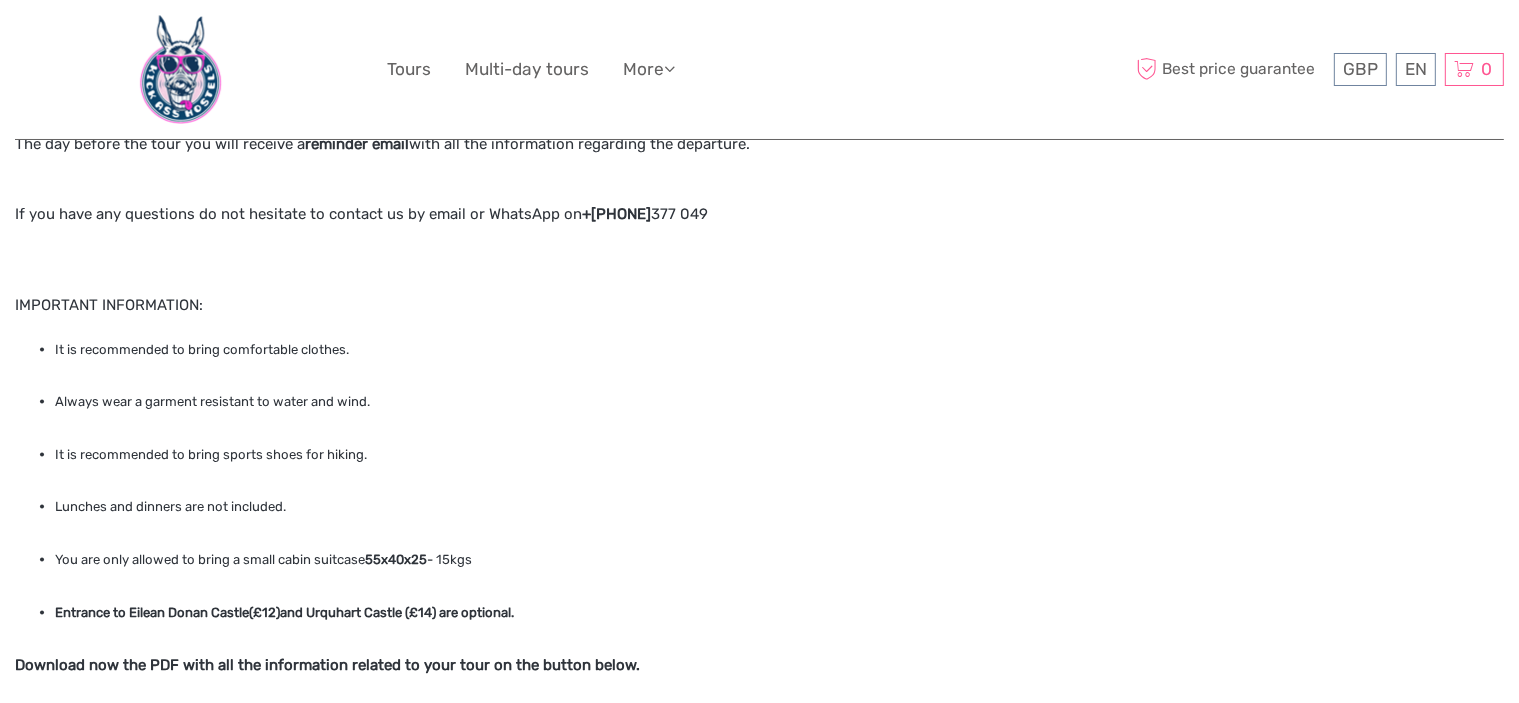 scroll, scrollTop: 2475, scrollLeft: 0, axis: vertical 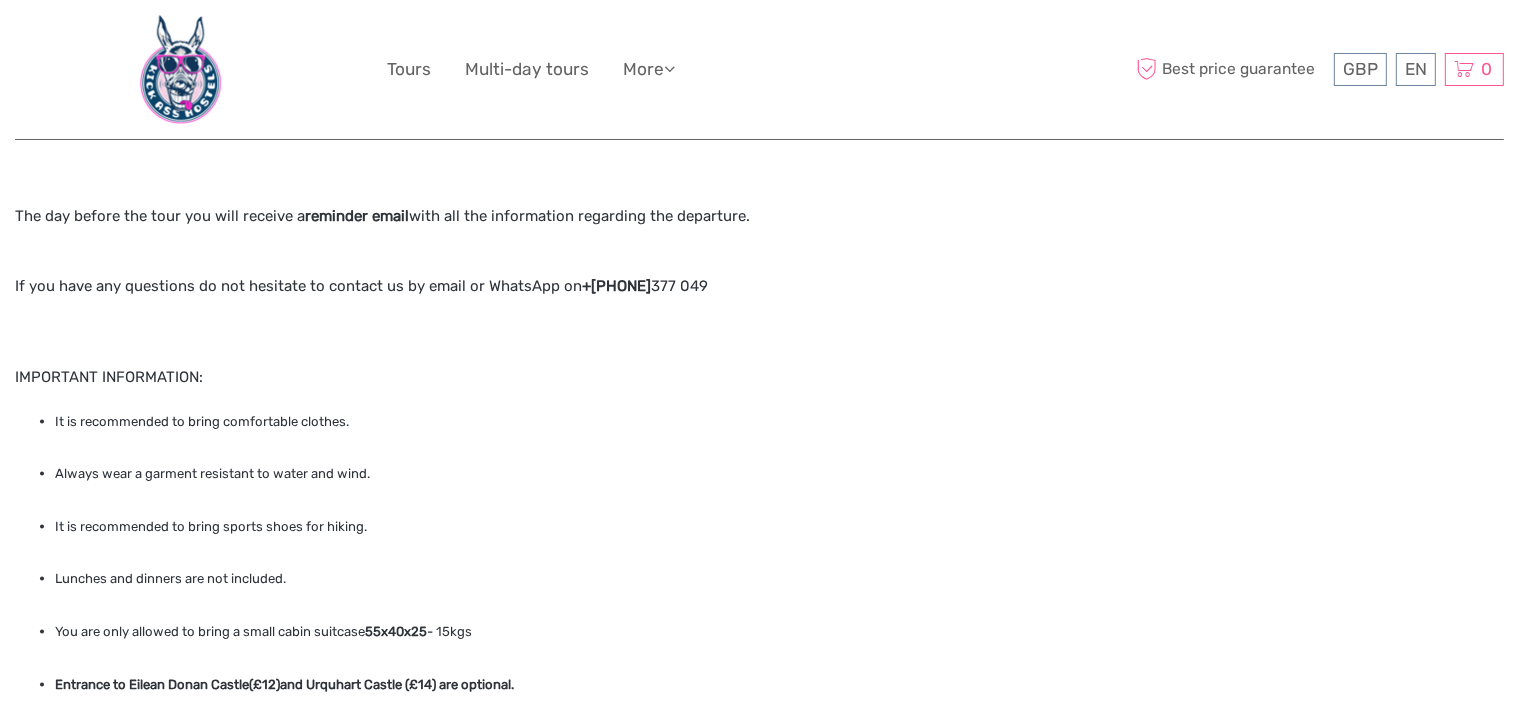 click on "Important information
Thank you so much for booking your Scottish Highlands tour! It will be a pleasure to show you Scotland with our professionals. The  ISLE OF SKYE & HIGHLANDS  circuit will start at 7:45am. Please arrive at 7:30am. Punctuality is very important and  the circuit will always start on time  without the possibility of waiting for any traveler . The meeting point is at the entrance of ST ANDREW'S HOUSE in front of the stairs of Calton Hill  -2 Regent Road, EH1 3DG, Edinburgh  -. There you will see someone from our team with our logo. GREEN is their color and the COW is our icon. Click or click on the link below:  Google Maps Departure Point The day before the tour you will receive a  reminder email  with all the information regarding the departure. If you have any questions do not hesitate to contact us by email or WhatsApp on  +34 683  377 049 IMPORTANT INFORMATION: It is recommended to bring comfortable clothes. Always wear a garment resistant to water and wind. 55x40x25" at bounding box center [552, 549] 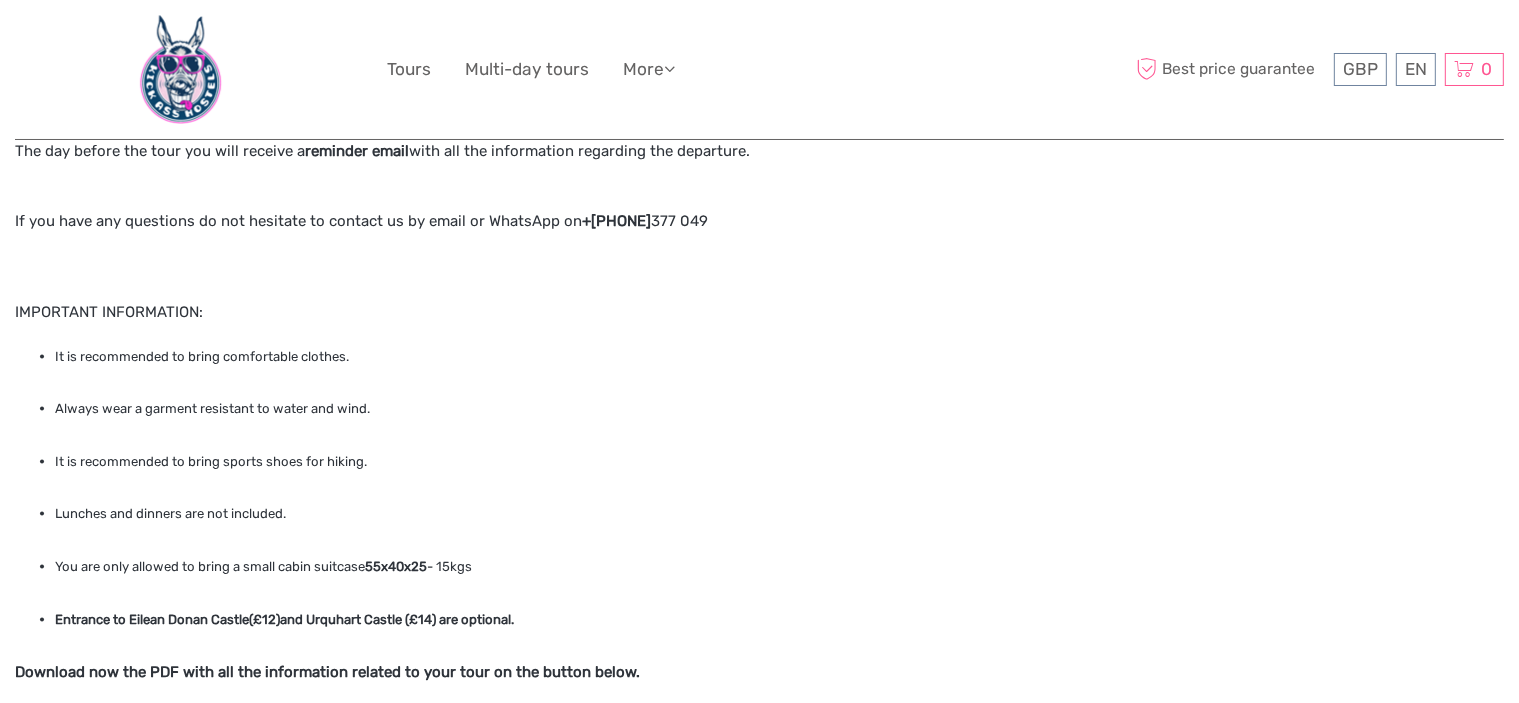 scroll, scrollTop: 2575, scrollLeft: 0, axis: vertical 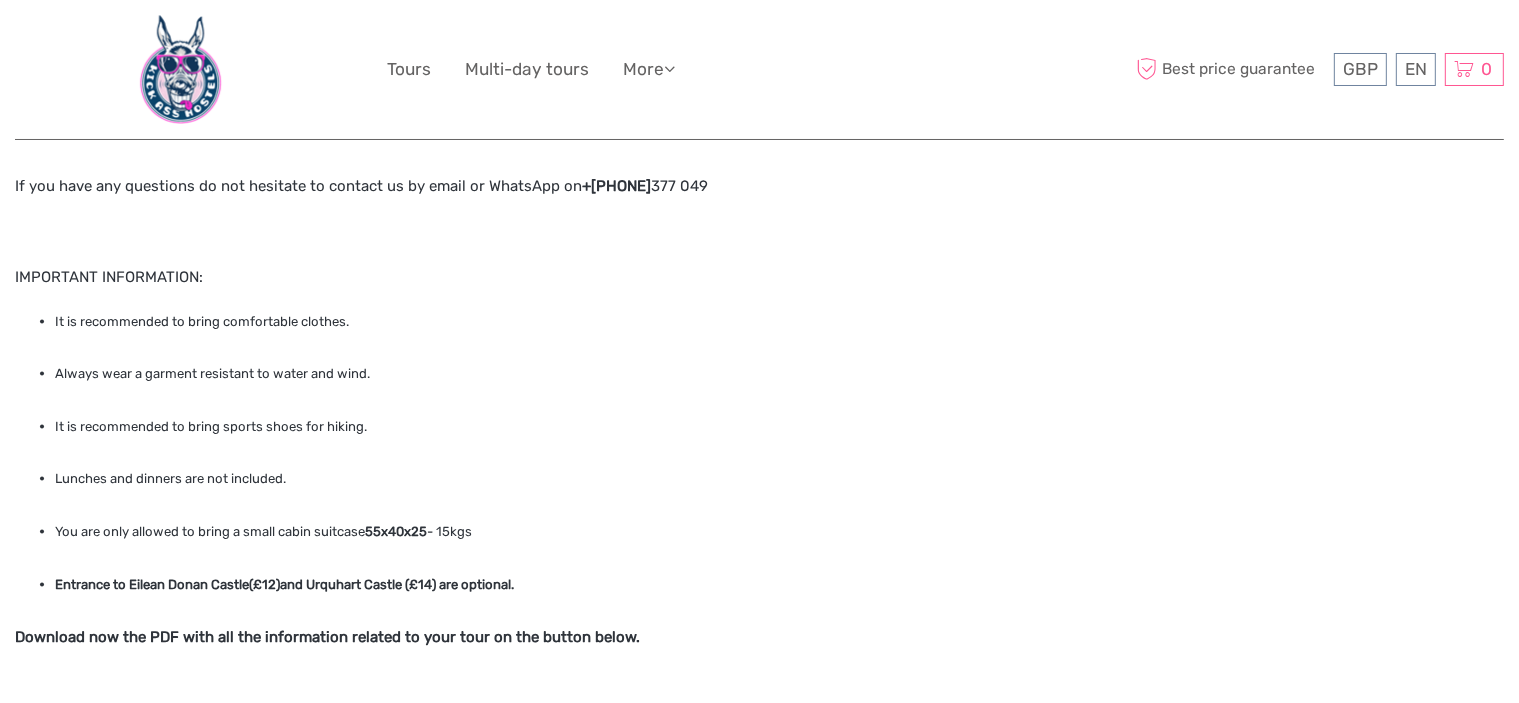 click on "Download now the PDF with all the information related to your tour on the button below." at bounding box center [327, 637] 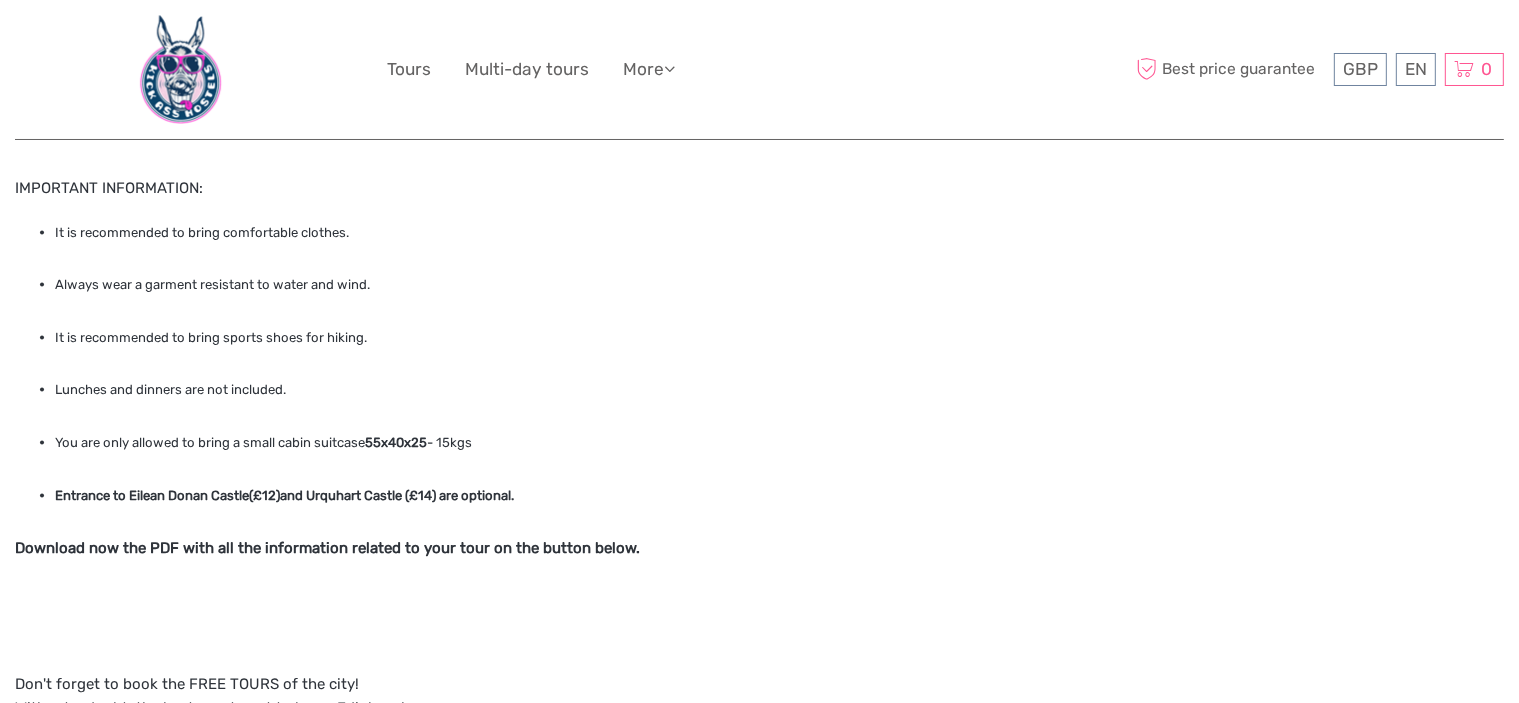 scroll, scrollTop: 2775, scrollLeft: 0, axis: vertical 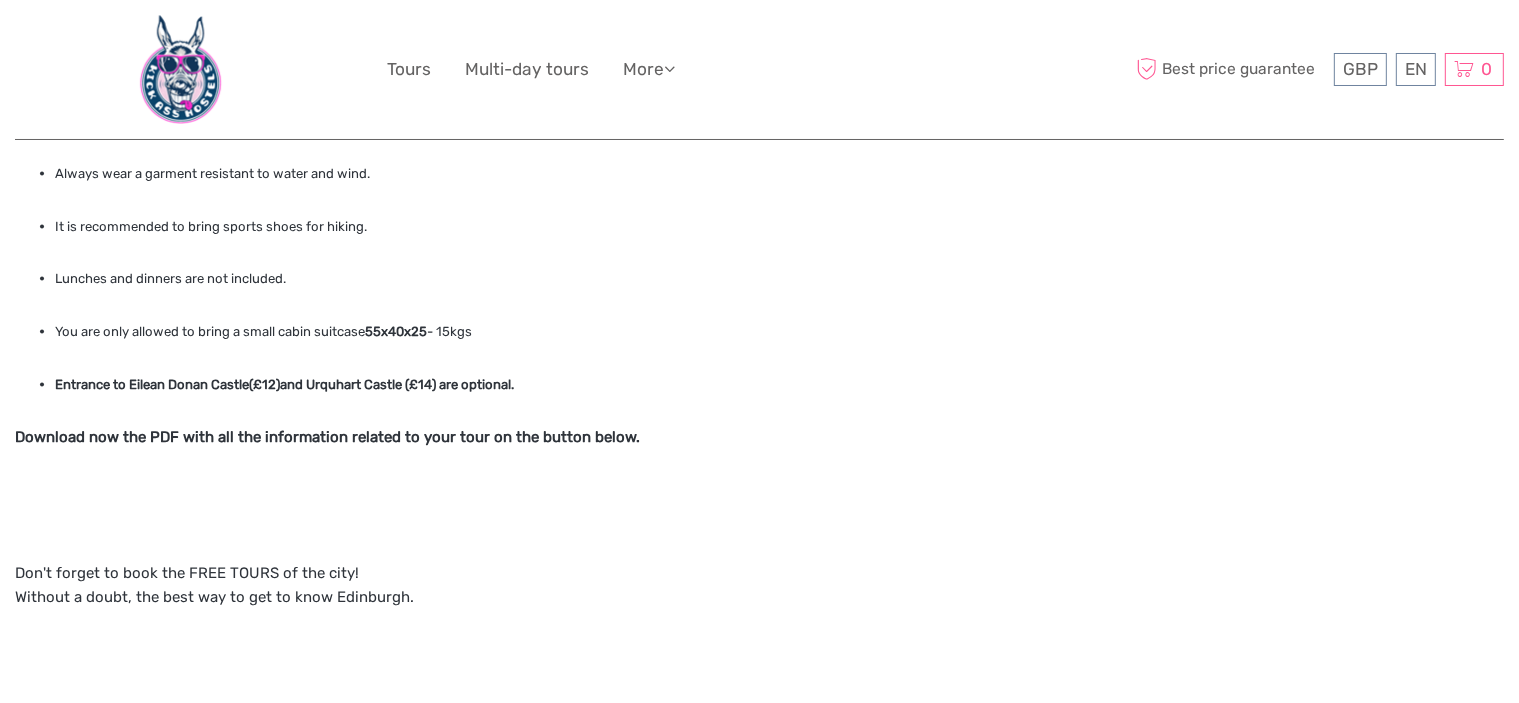 click on "Important information
Thank you so much for booking your Scottish Highlands tour! It will be a pleasure to show you Scotland with our professionals. The  ISLE OF SKYE & HIGHLANDS  circuit will start at 7:45am. Please arrive at 7:30am. Punctuality is very important and  the circuit will always start on time  without the possibility of waiting for any traveler . The meeting point is at the entrance of ST ANDREW'S HOUSE in front of the stairs of Calton Hill  -2 Regent Road, EH1 3DG, Edinburgh  -. There you will see someone from our team with our logo. GREEN is their color and the COW is our icon. Click or click on the link below:  Google Maps Departure Point The day before the tour you will receive a  reminder email  with all the information regarding the departure. If you have any questions do not hesitate to contact us by email or WhatsApp on  +34 683  377 049 IMPORTANT INFORMATION: It is recommended to bring comfortable clothes. Always wear a garment resistant to water and wind. 55x40x25" at bounding box center [552, 249] 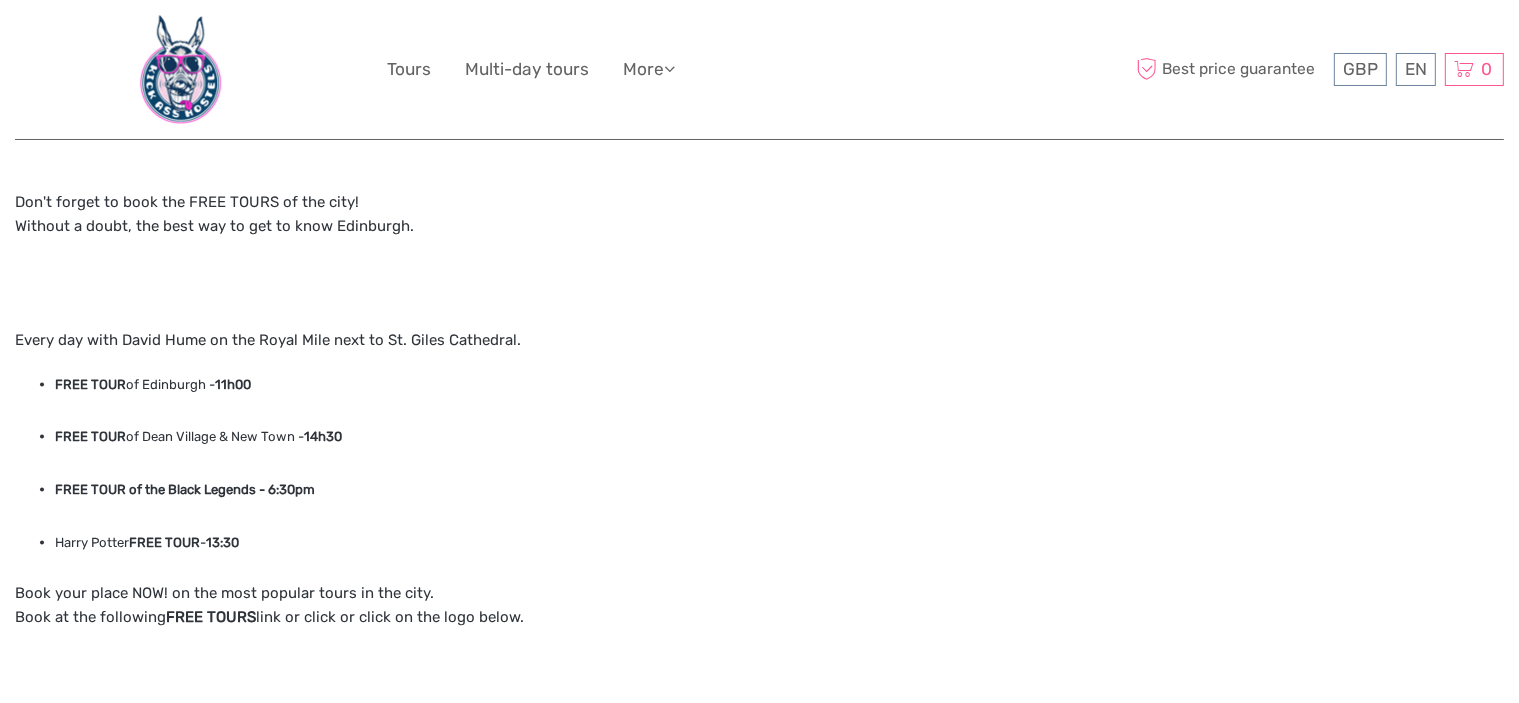 scroll, scrollTop: 3046, scrollLeft: 0, axis: vertical 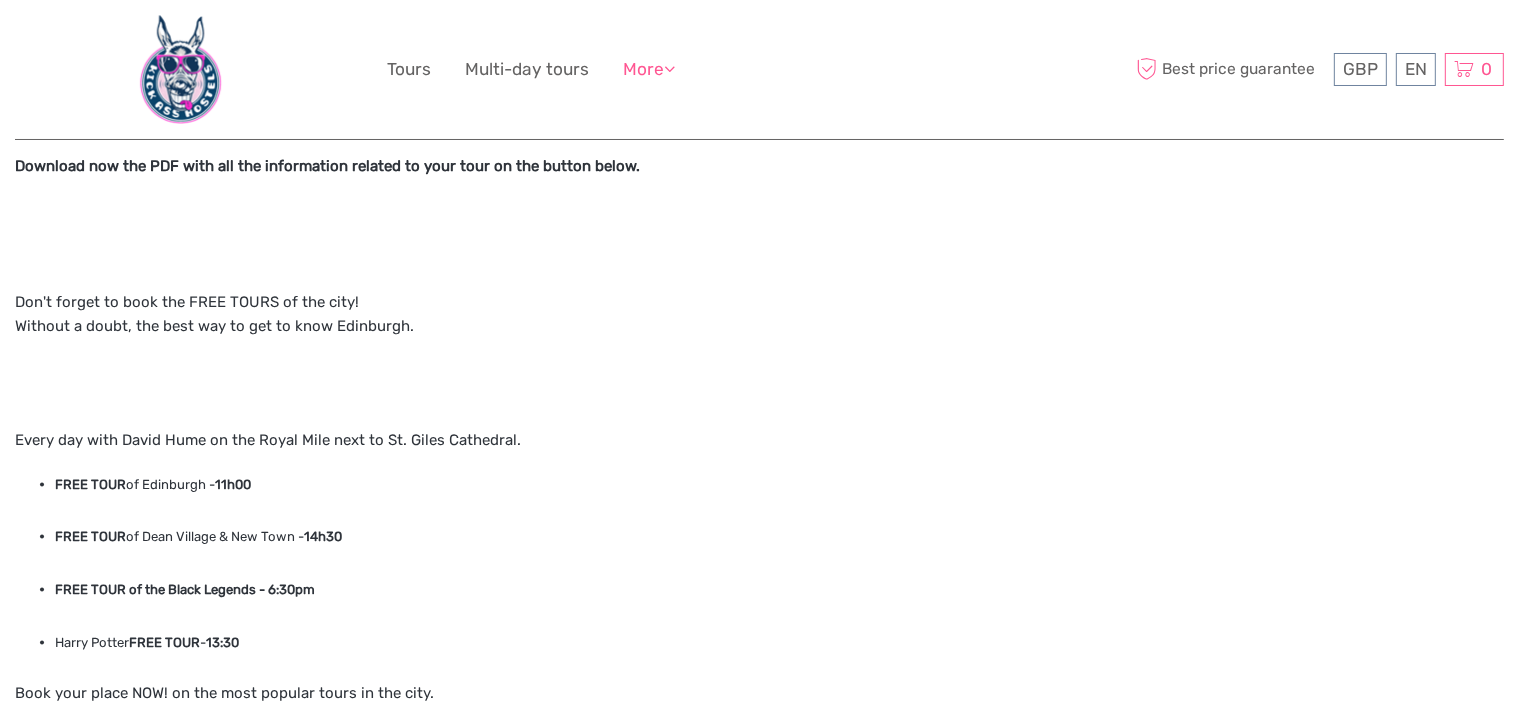 click on "More" at bounding box center (649, 69) 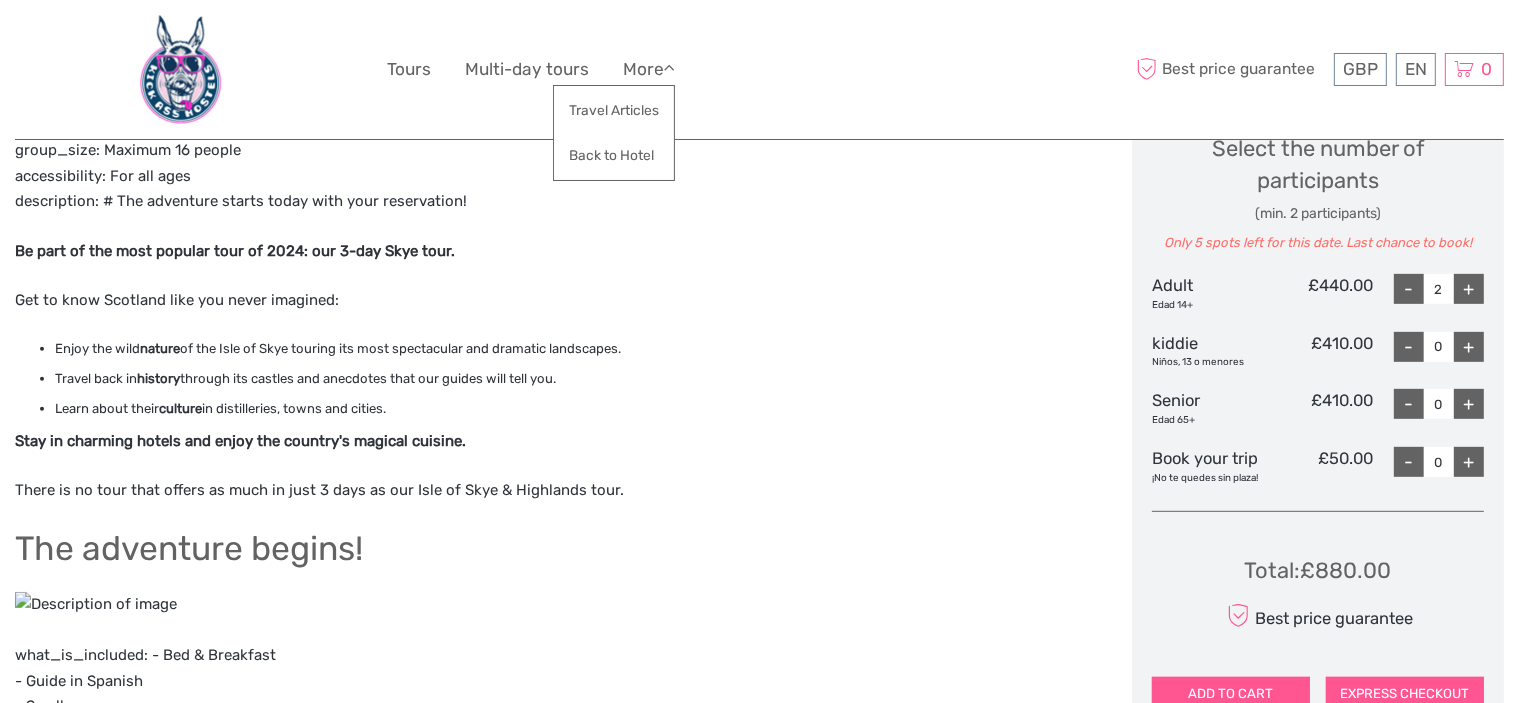 scroll, scrollTop: 900, scrollLeft: 0, axis: vertical 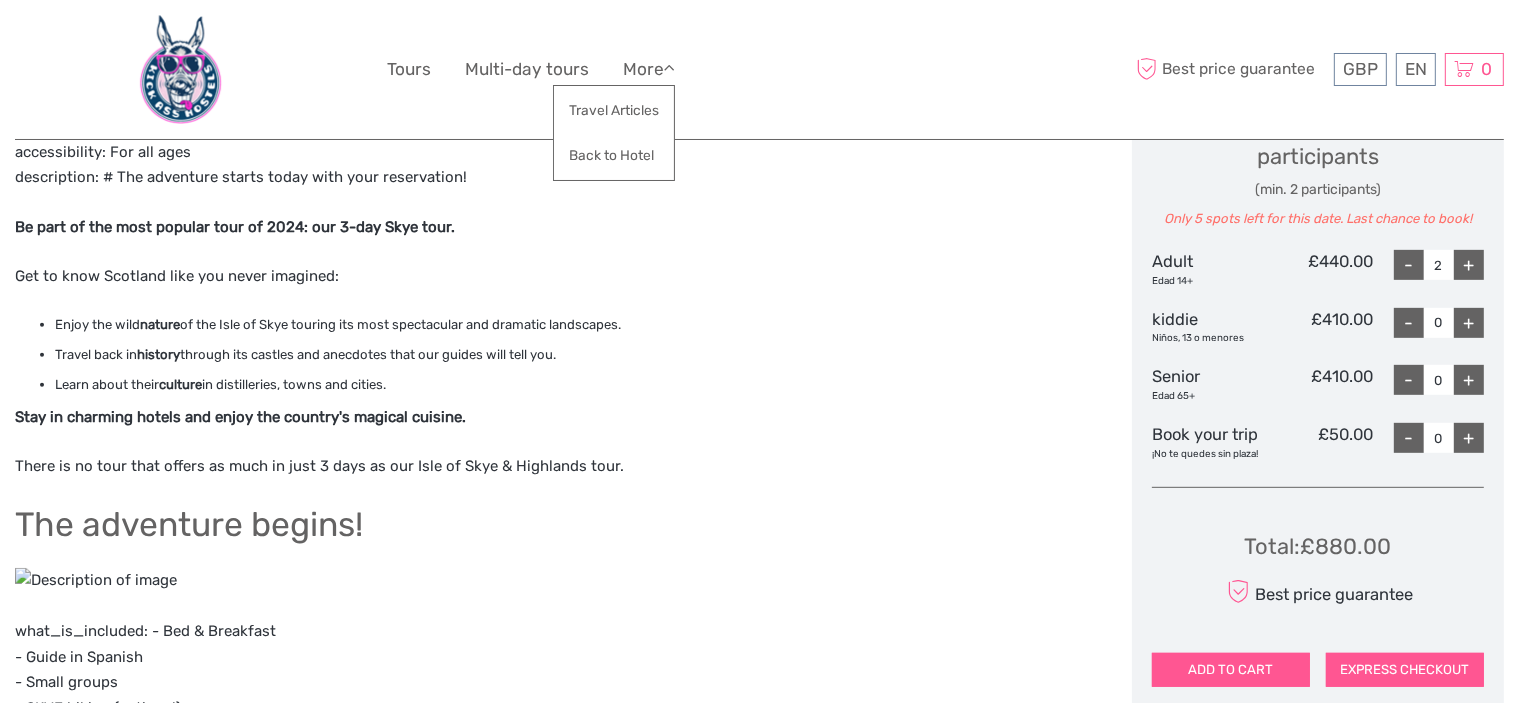 click on "Enjoy the wild  nature  of the Isle of Skye touring its most spectacular and dramatic landscapes." at bounding box center [572, 325] 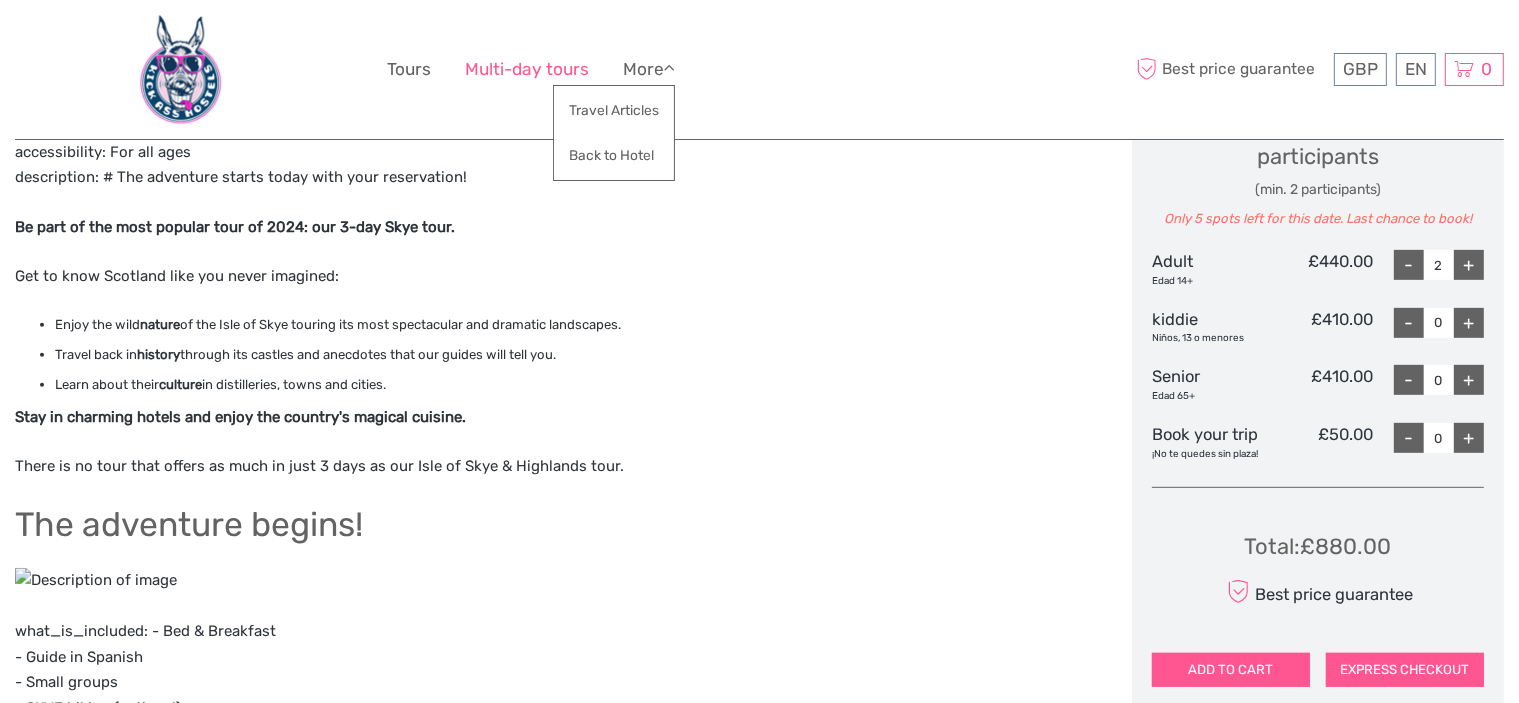 click on "Multi-day tours" at bounding box center [527, 69] 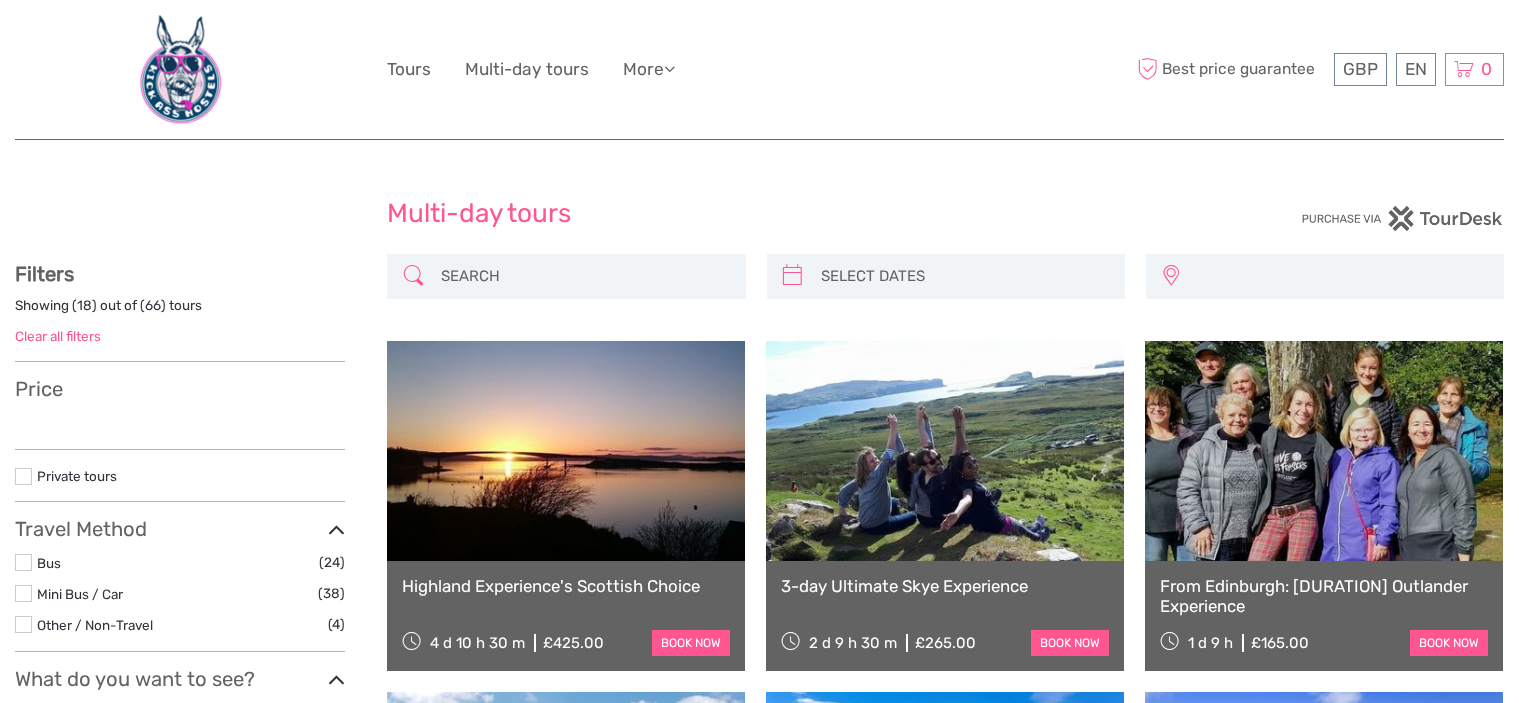 select 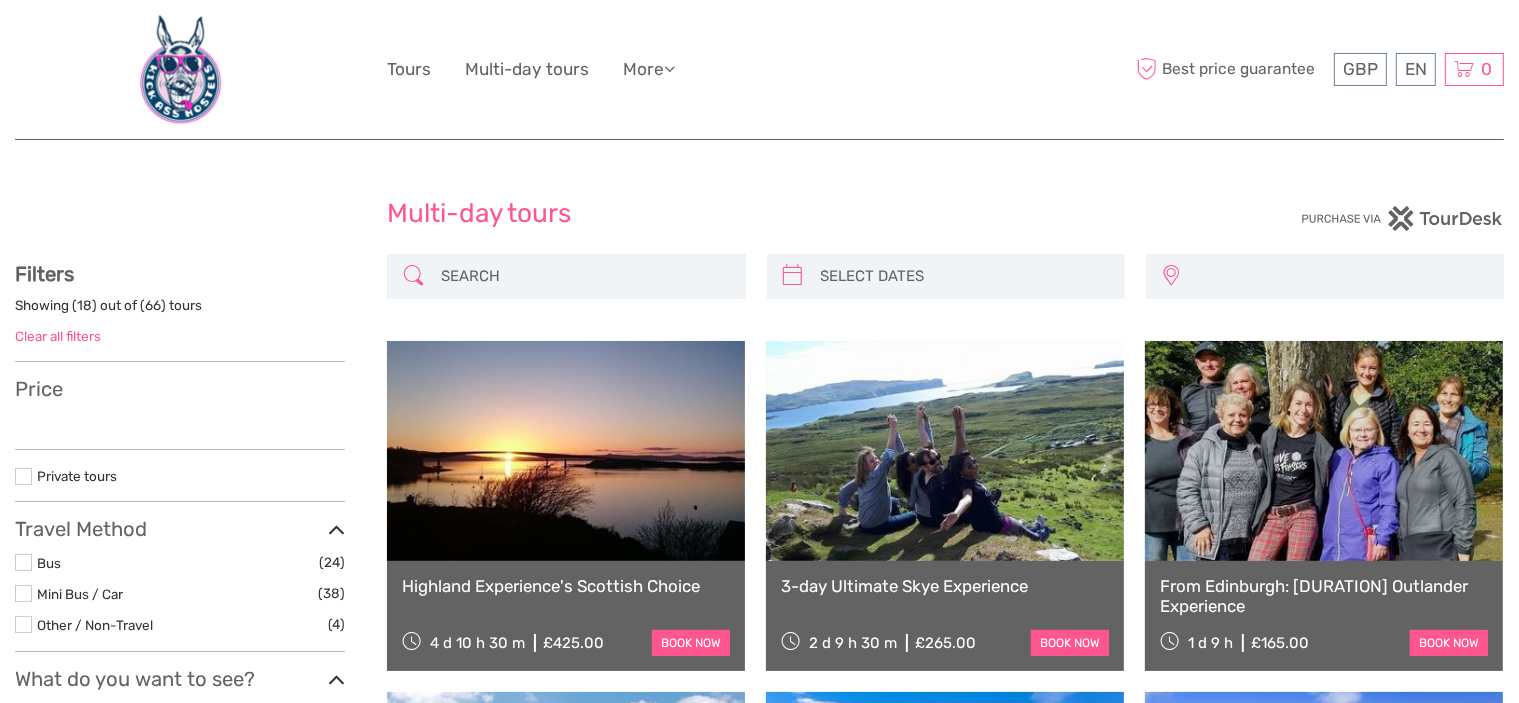 scroll, scrollTop: 0, scrollLeft: 0, axis: both 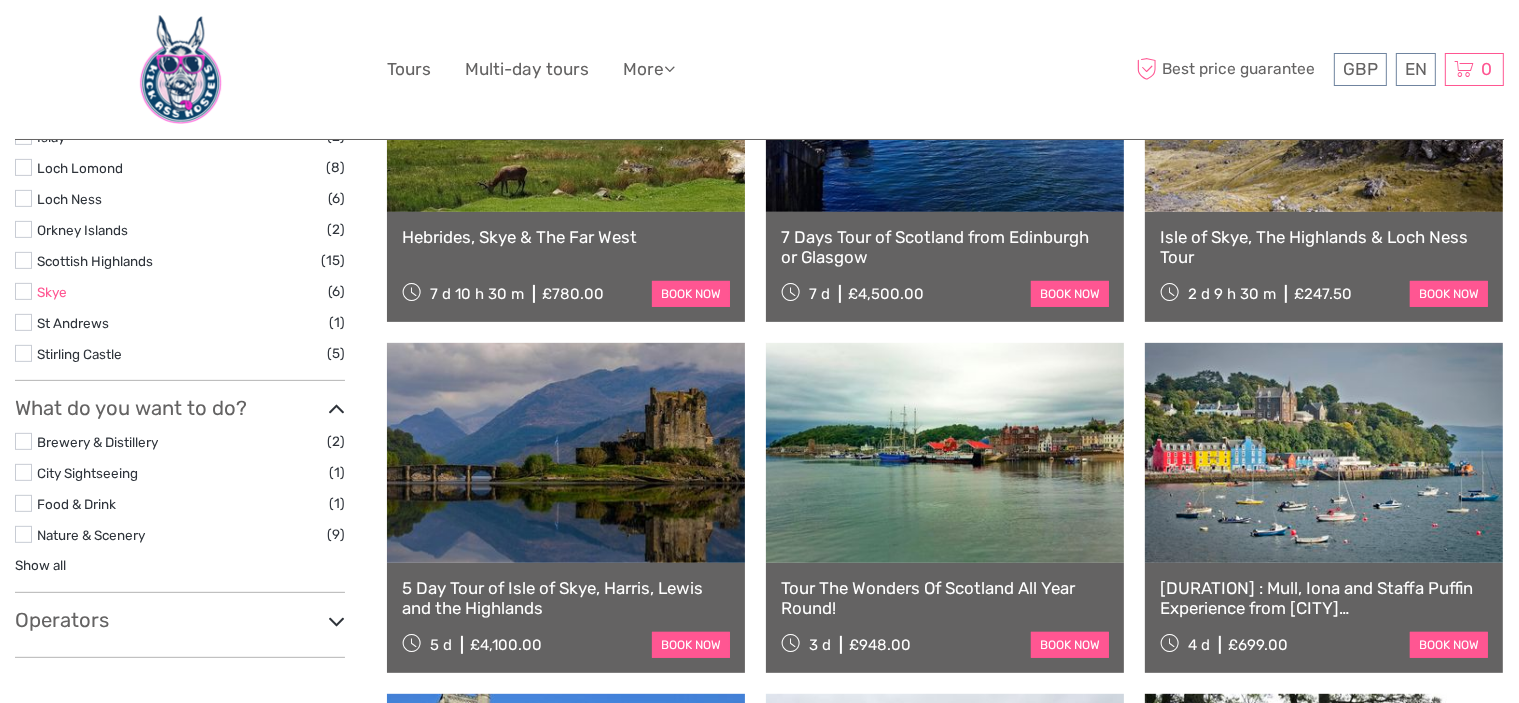 click on "Skye" at bounding box center [52, 292] 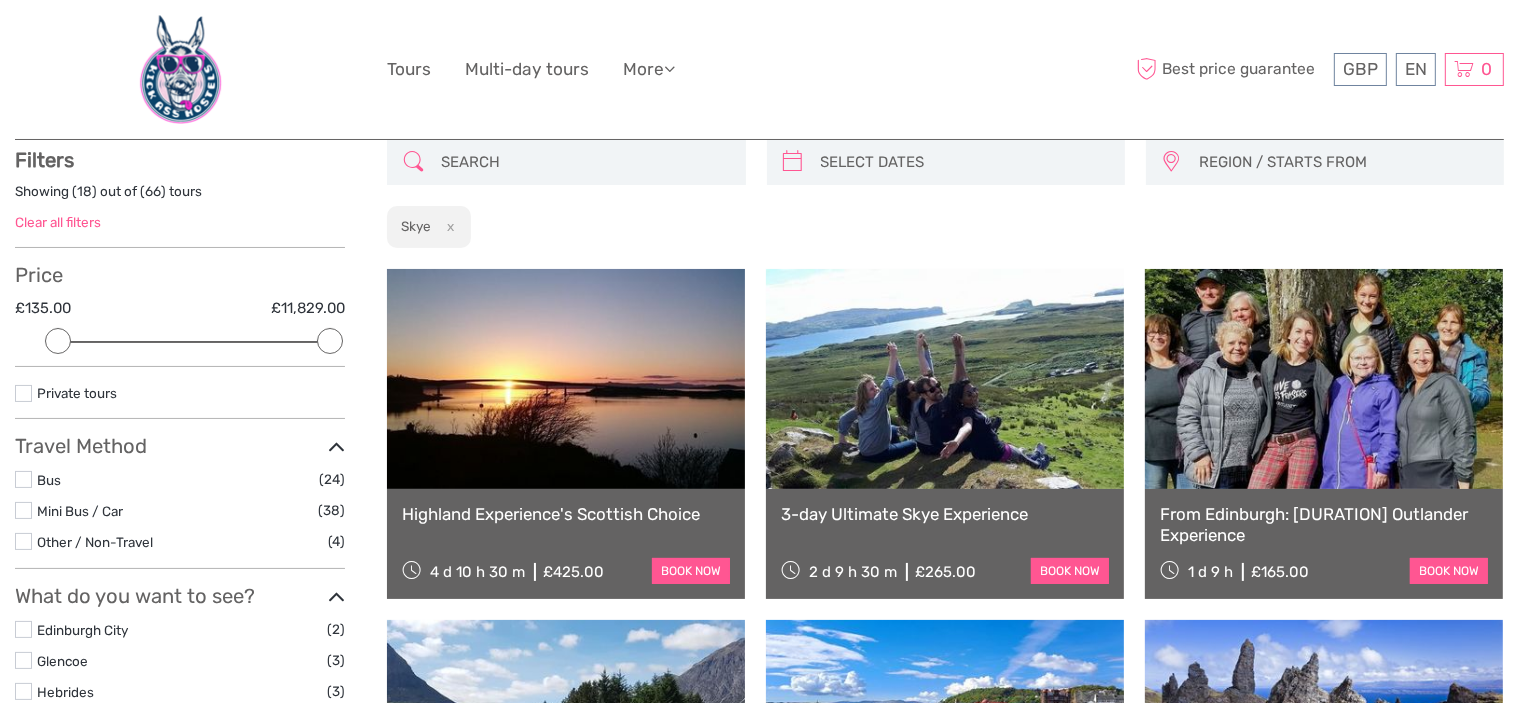 scroll, scrollTop: 112, scrollLeft: 0, axis: vertical 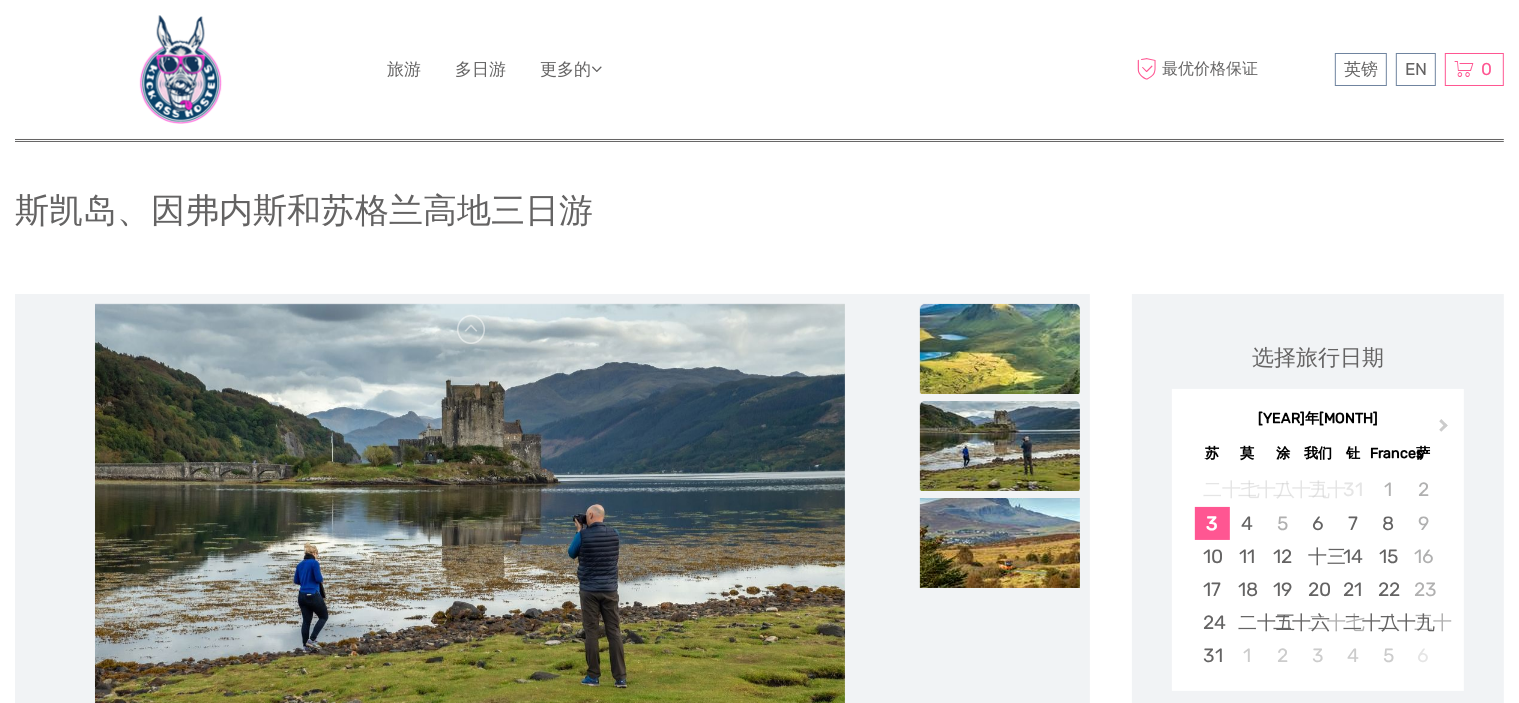 click at bounding box center (1000, 349) 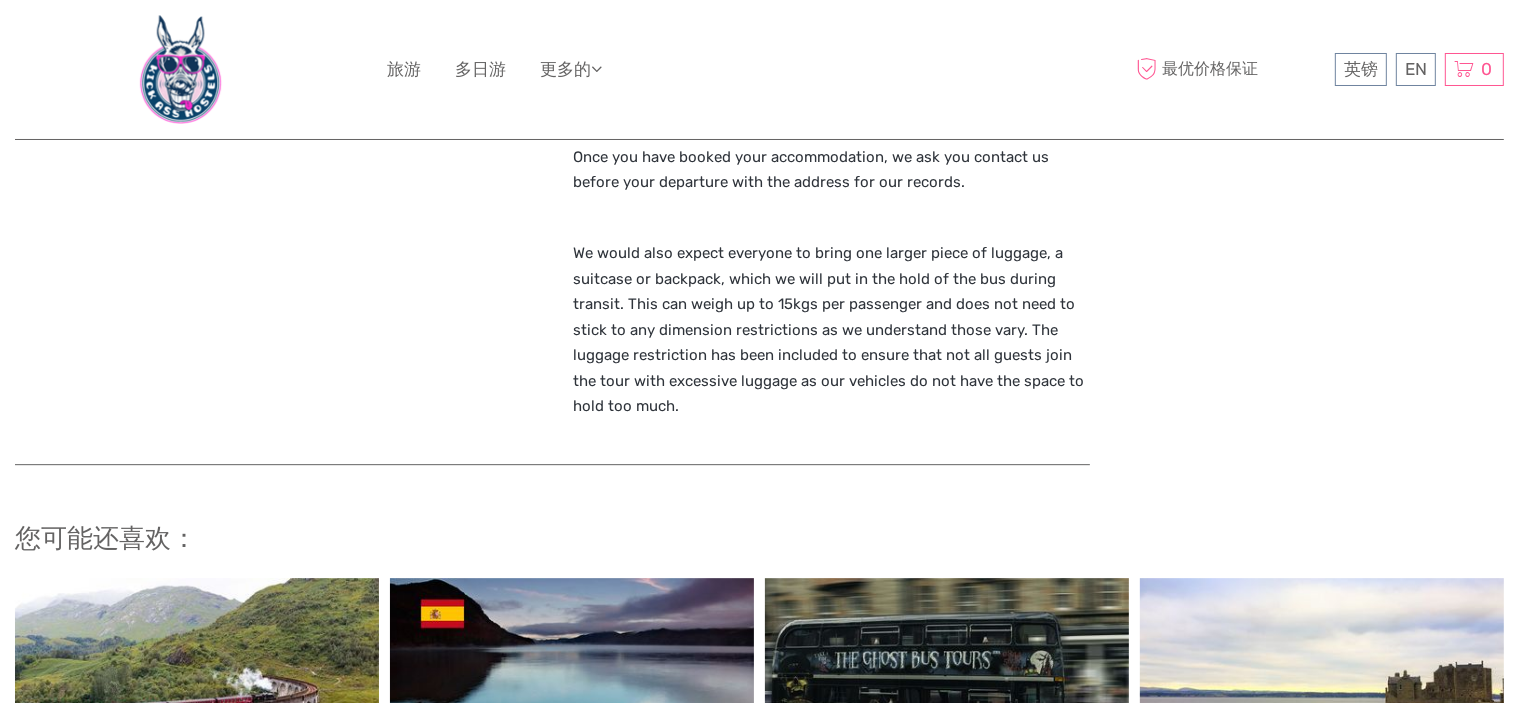 scroll, scrollTop: 6098, scrollLeft: 0, axis: vertical 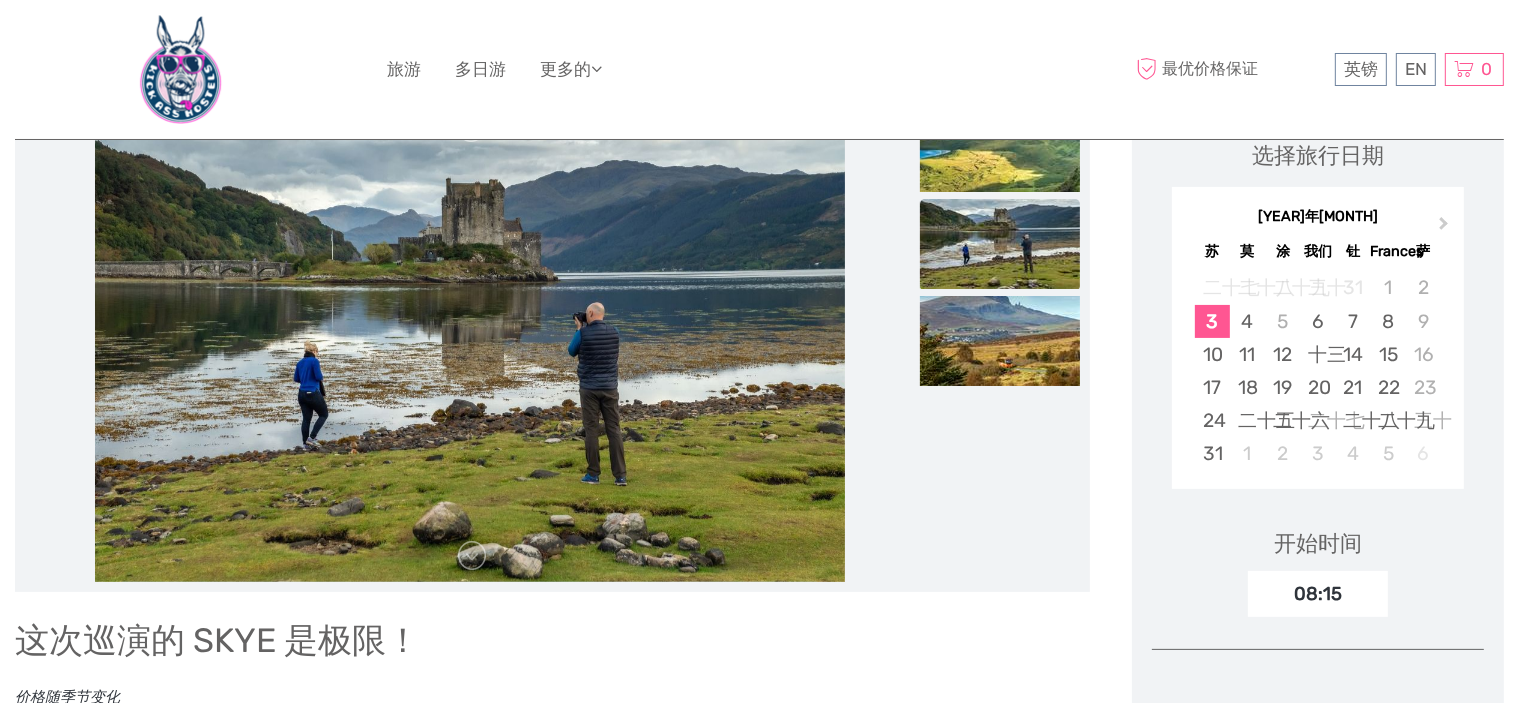 click on "英镑
英镑
€
$
EN
English
Español
Deutsch
旅游
多日游
更多的
Travel Articles
Back to Hotel
Travel Articles
Back to Hotel
Best price guarantee" at bounding box center [759, 69] 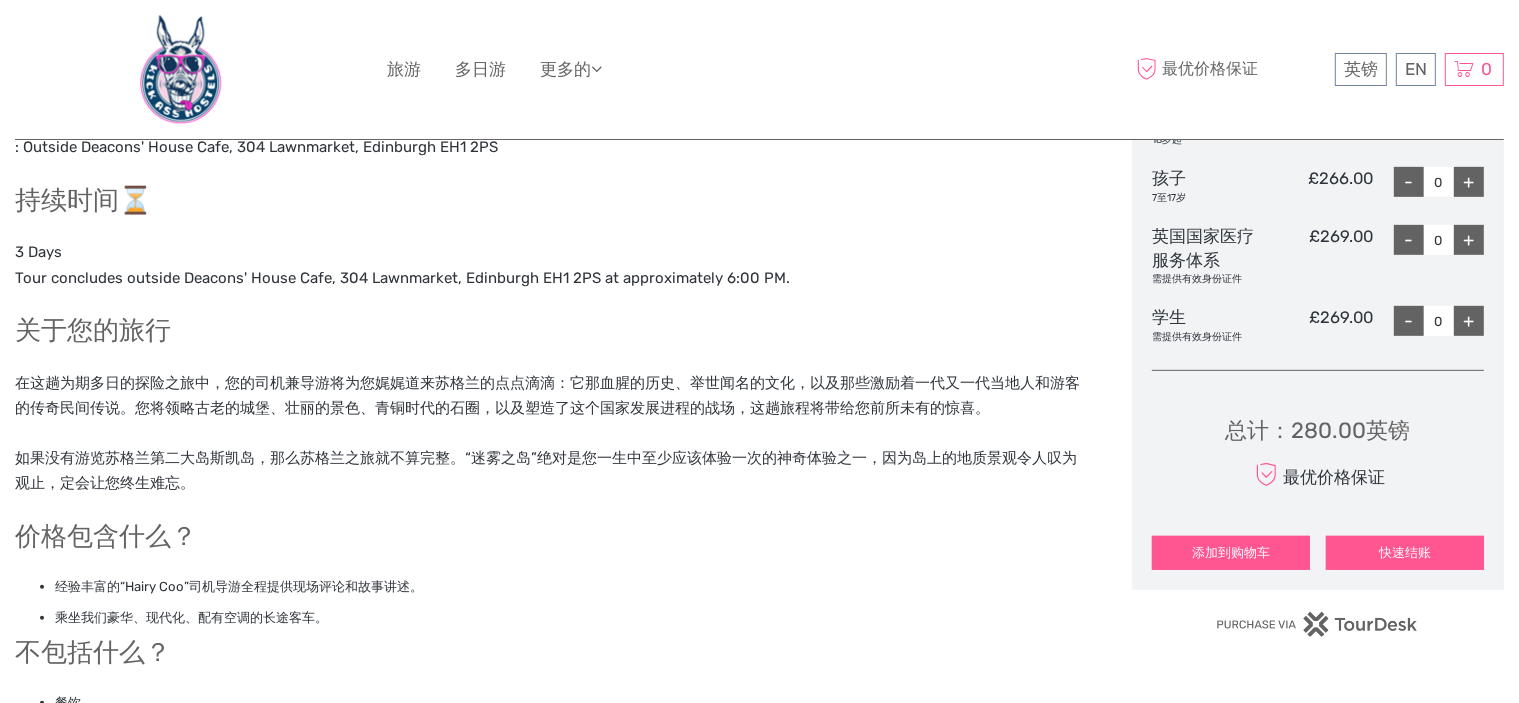 scroll, scrollTop: 1200, scrollLeft: 0, axis: vertical 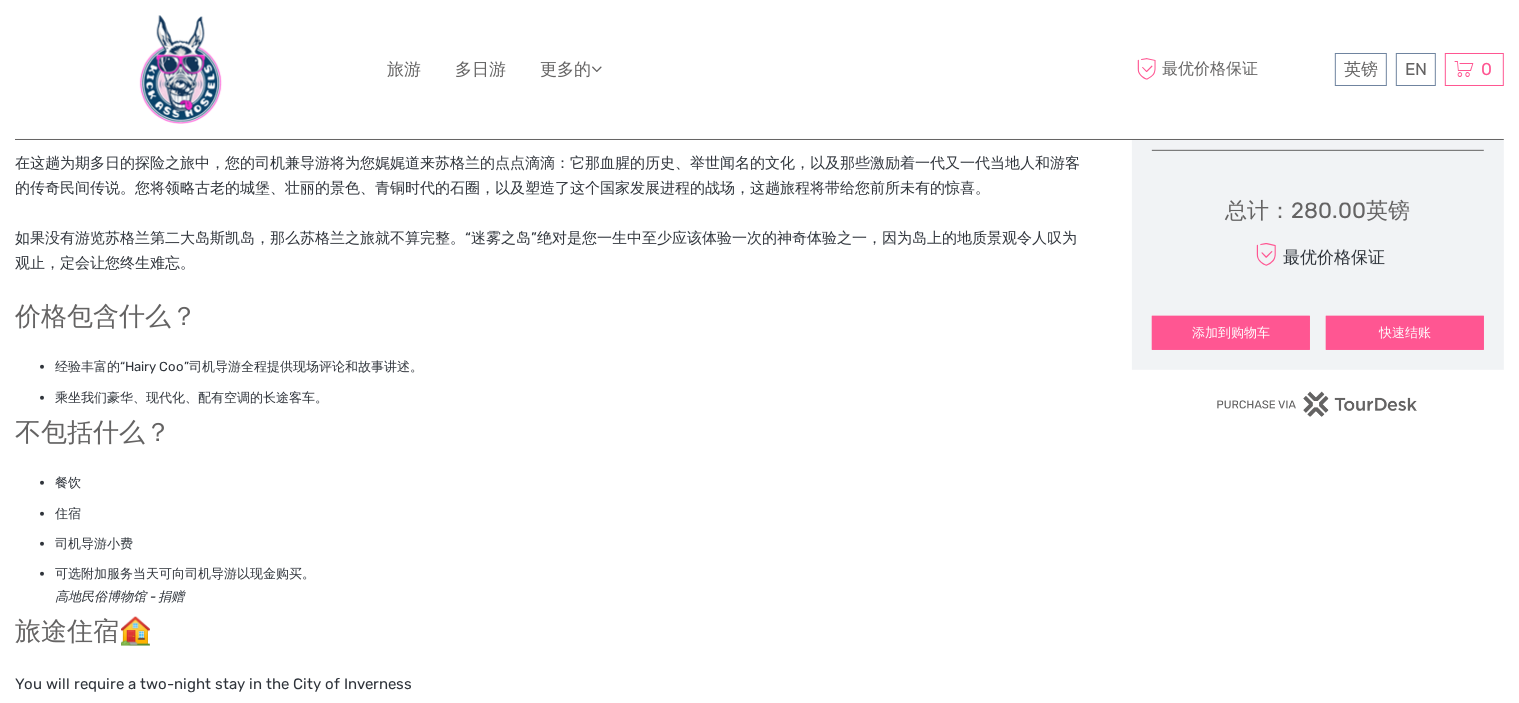 click on "添加到购物车" at bounding box center [1231, 332] 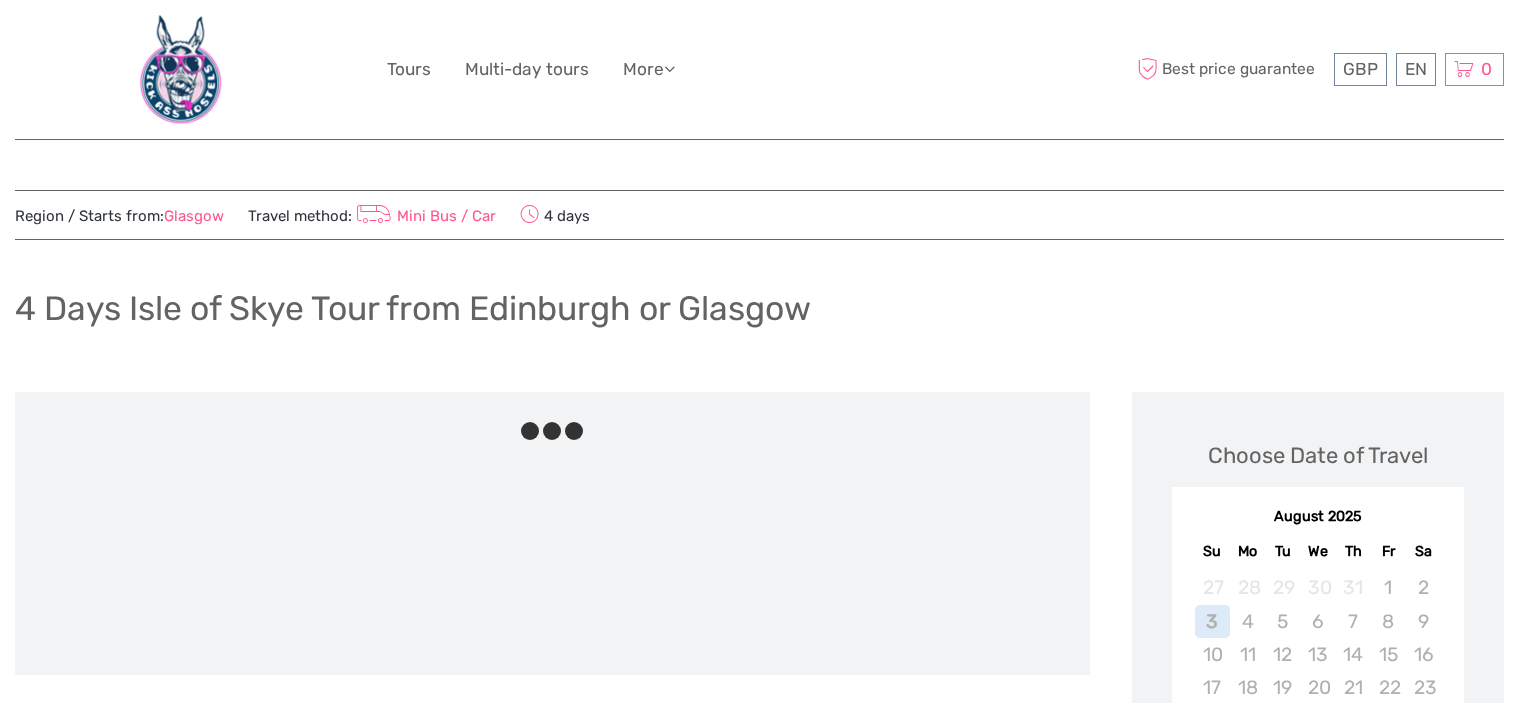 scroll, scrollTop: 500, scrollLeft: 0, axis: vertical 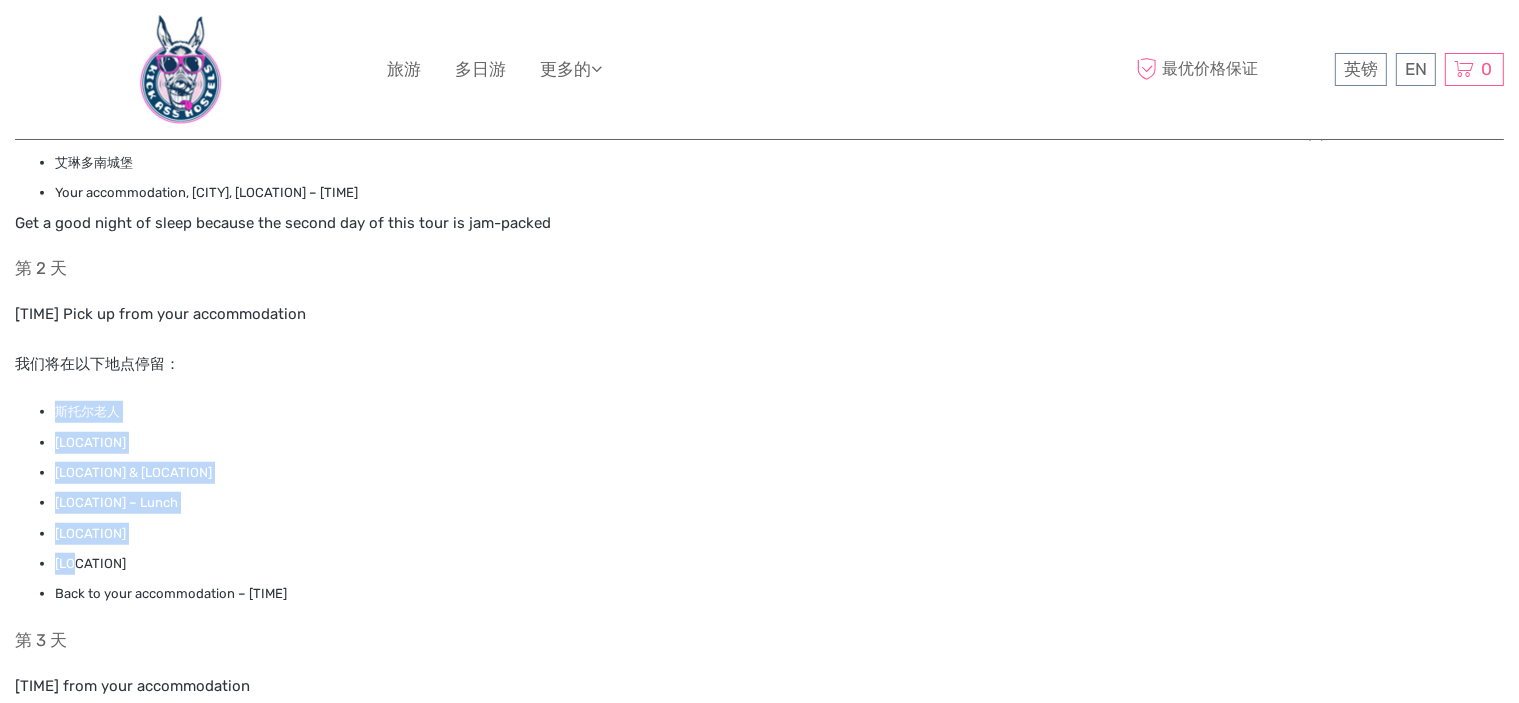 drag, startPoint x: 113, startPoint y: 547, endPoint x: 52, endPoint y: 419, distance: 141.7921 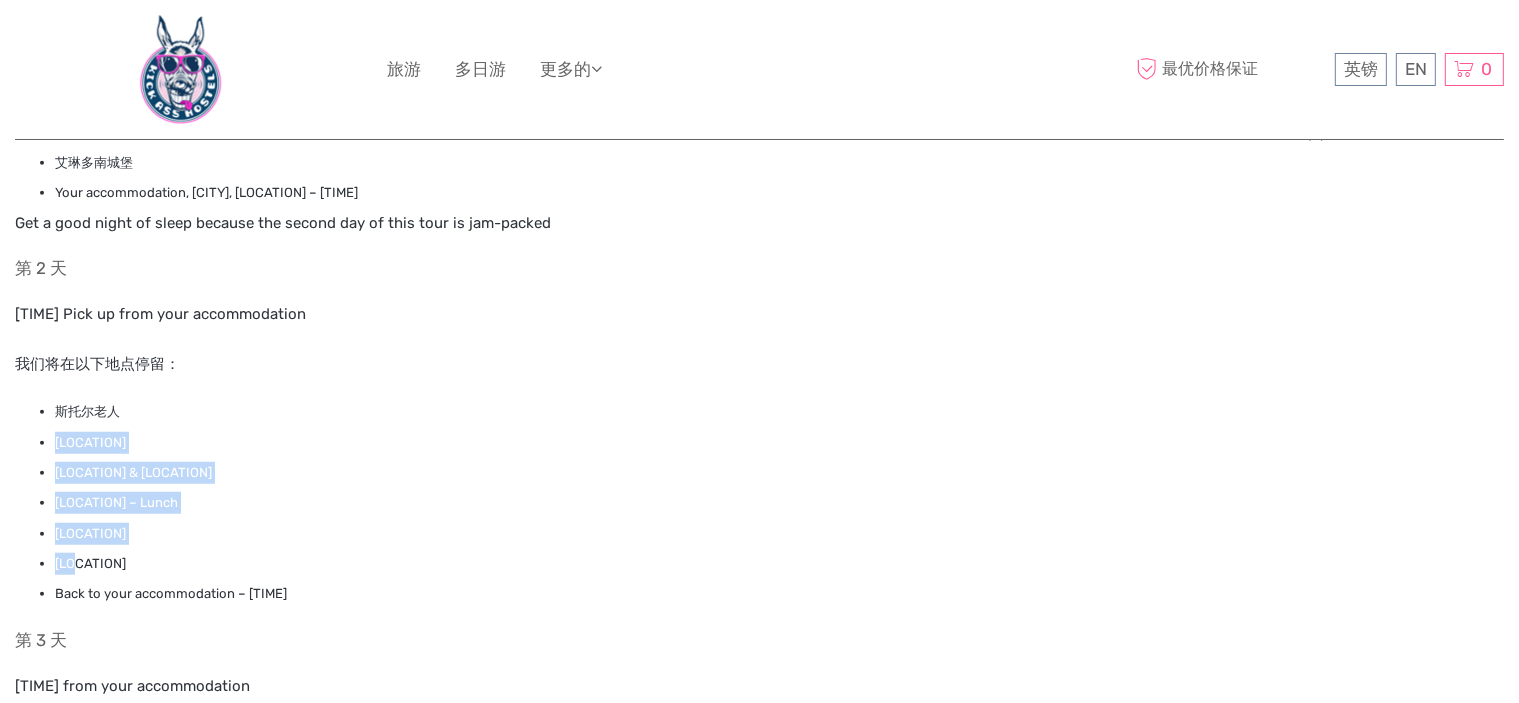 drag, startPoint x: 52, startPoint y: 437, endPoint x: 138, endPoint y: 559, distance: 149.26486 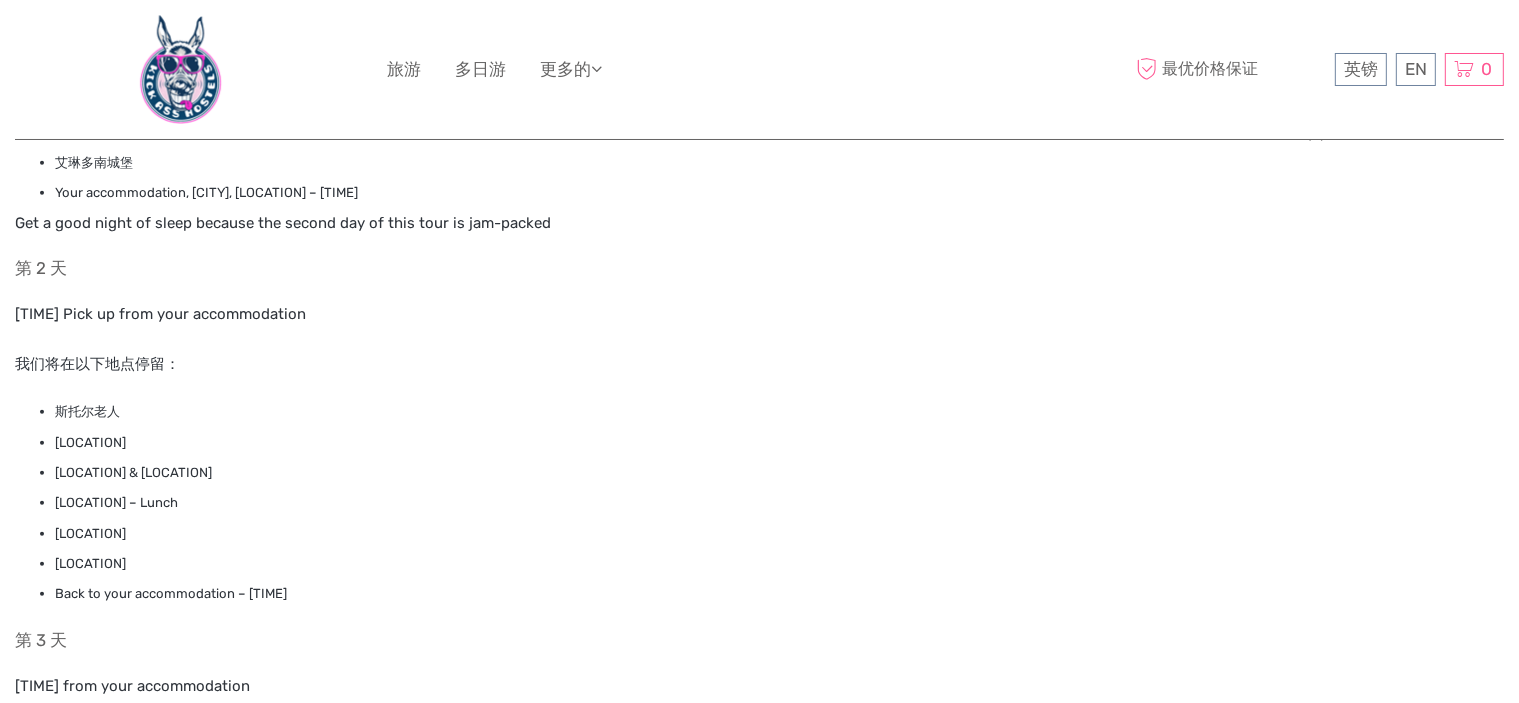 scroll, scrollTop: 1746, scrollLeft: 0, axis: vertical 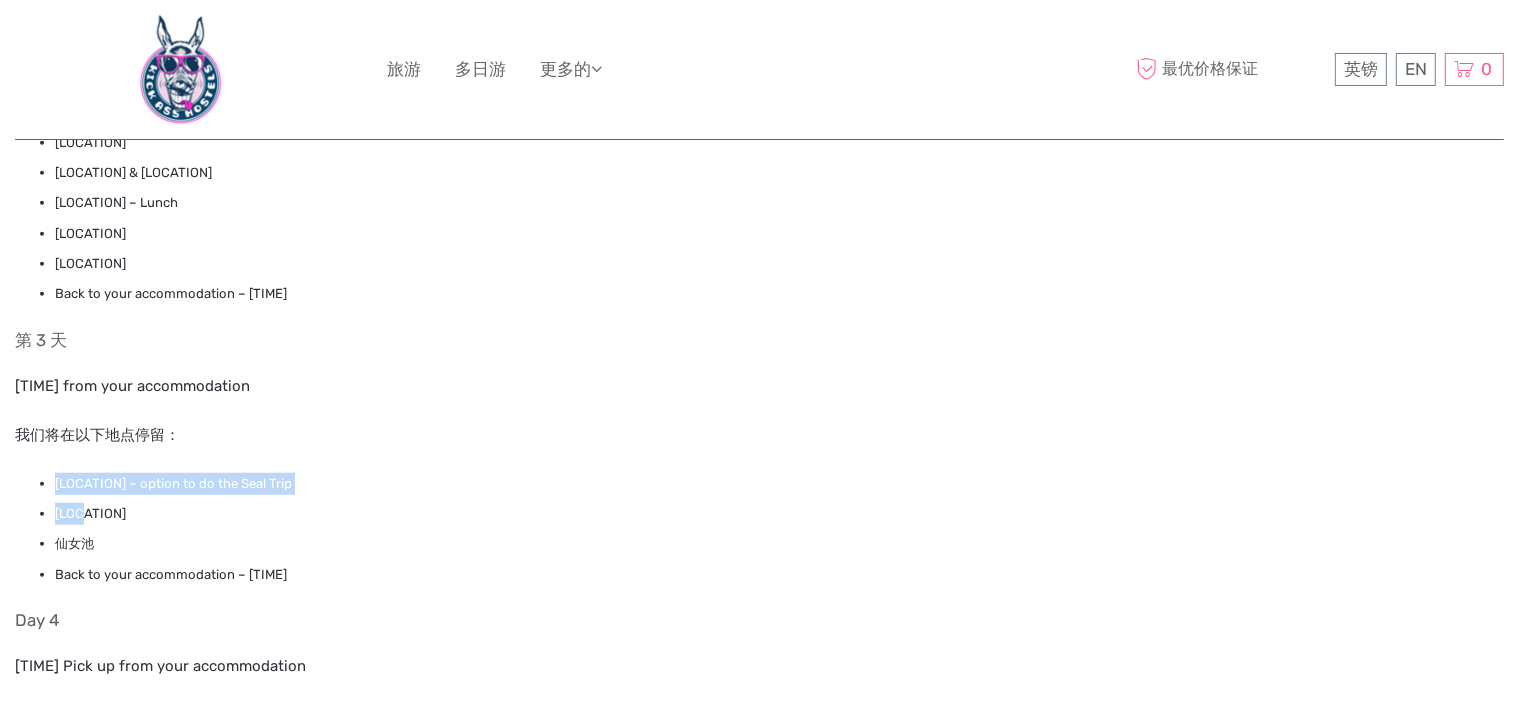 drag, startPoint x: 129, startPoint y: 511, endPoint x: 52, endPoint y: 489, distance: 80.08121 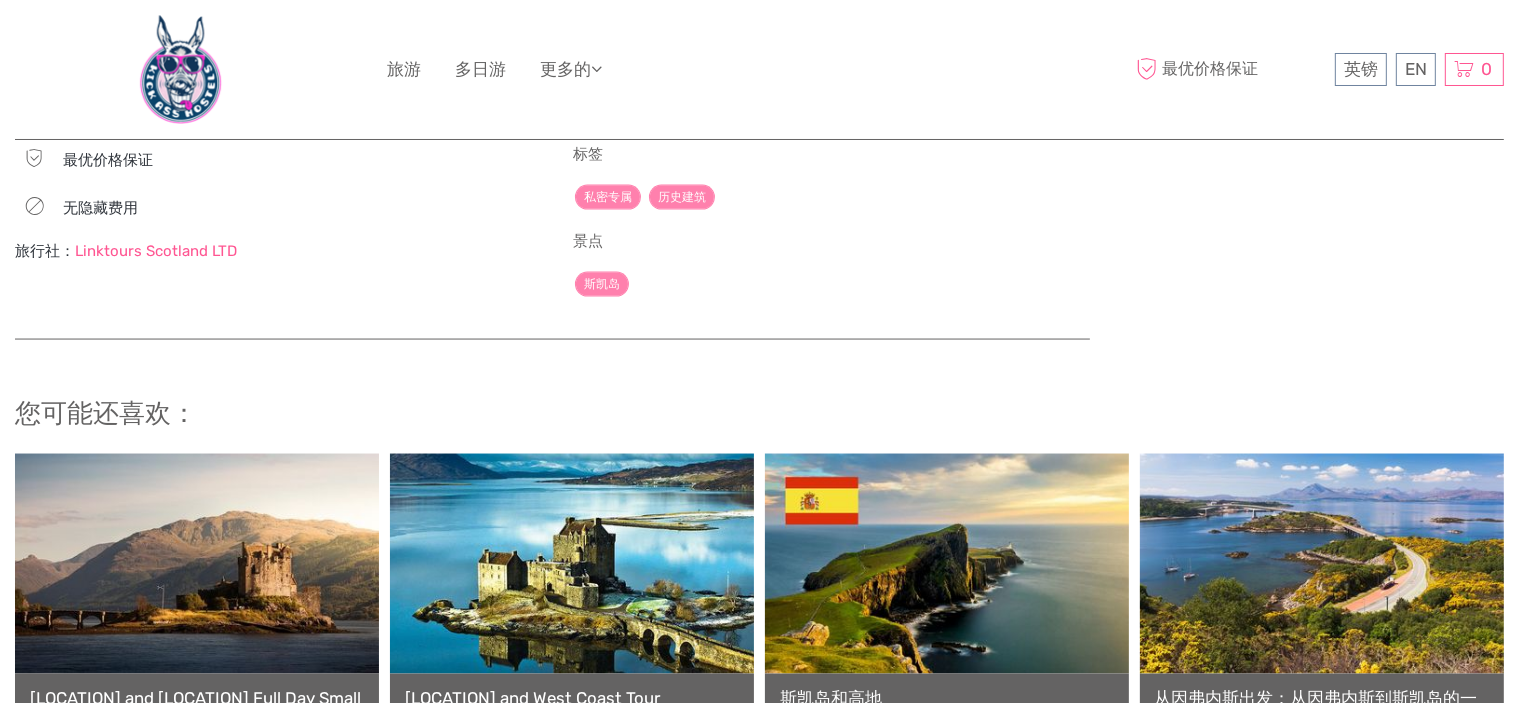 scroll, scrollTop: 3000, scrollLeft: 0, axis: vertical 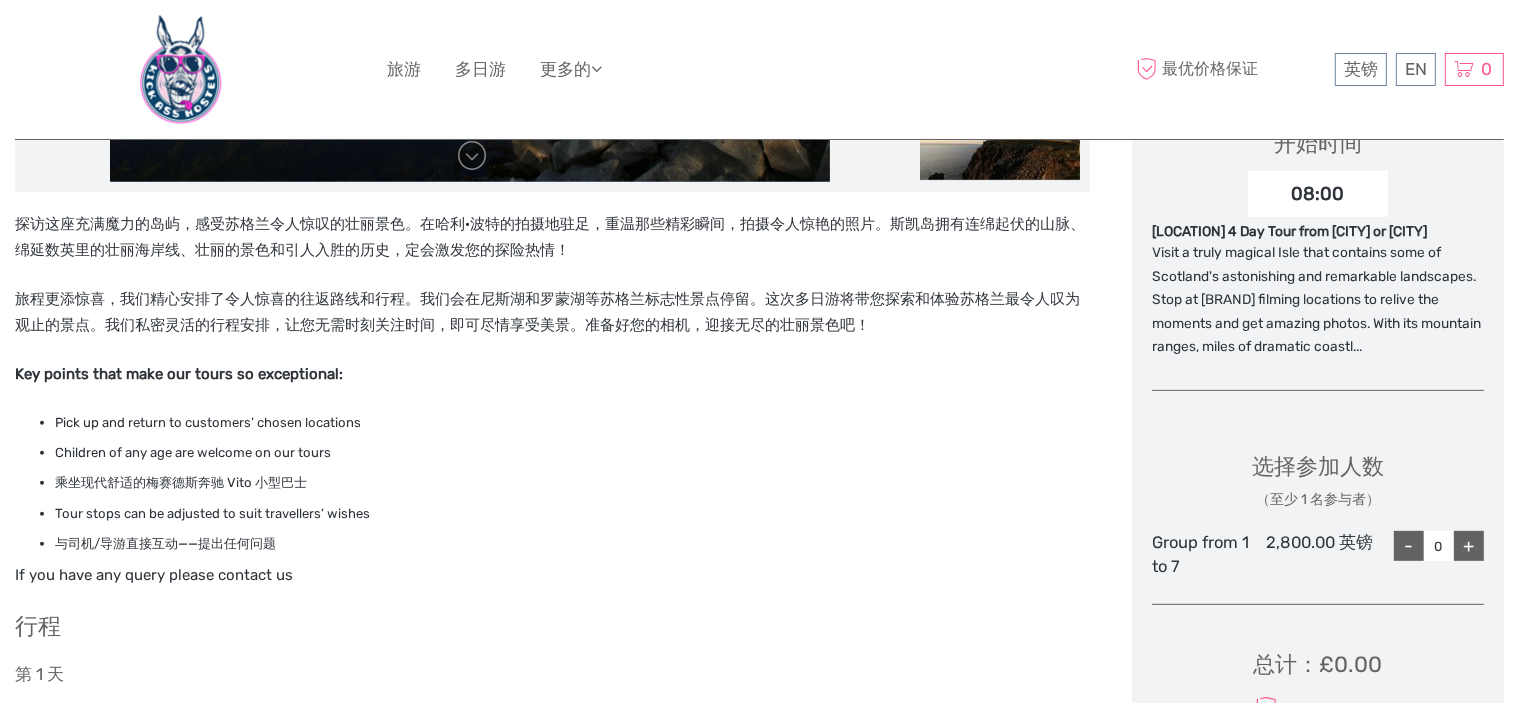 click on "+" at bounding box center [1469, 546] 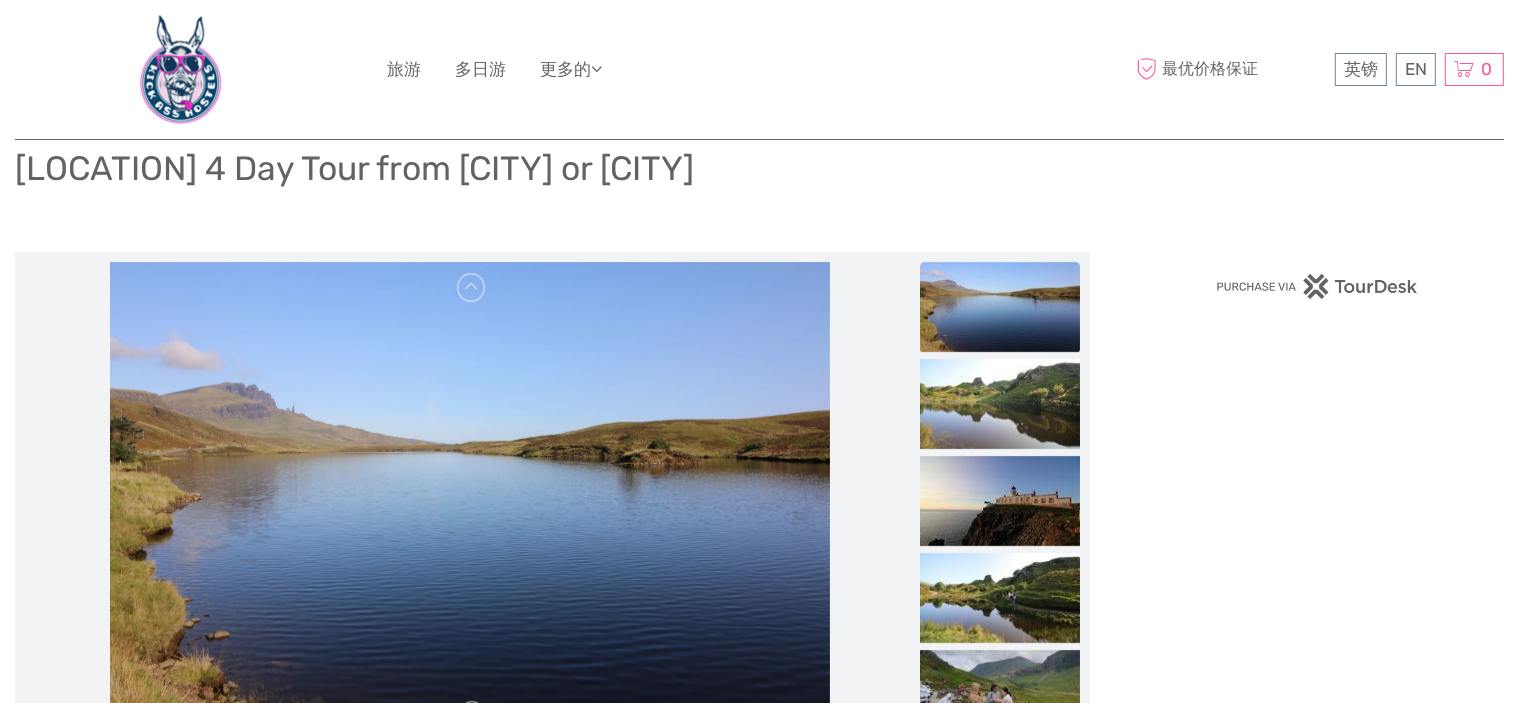 scroll, scrollTop: 0, scrollLeft: 0, axis: both 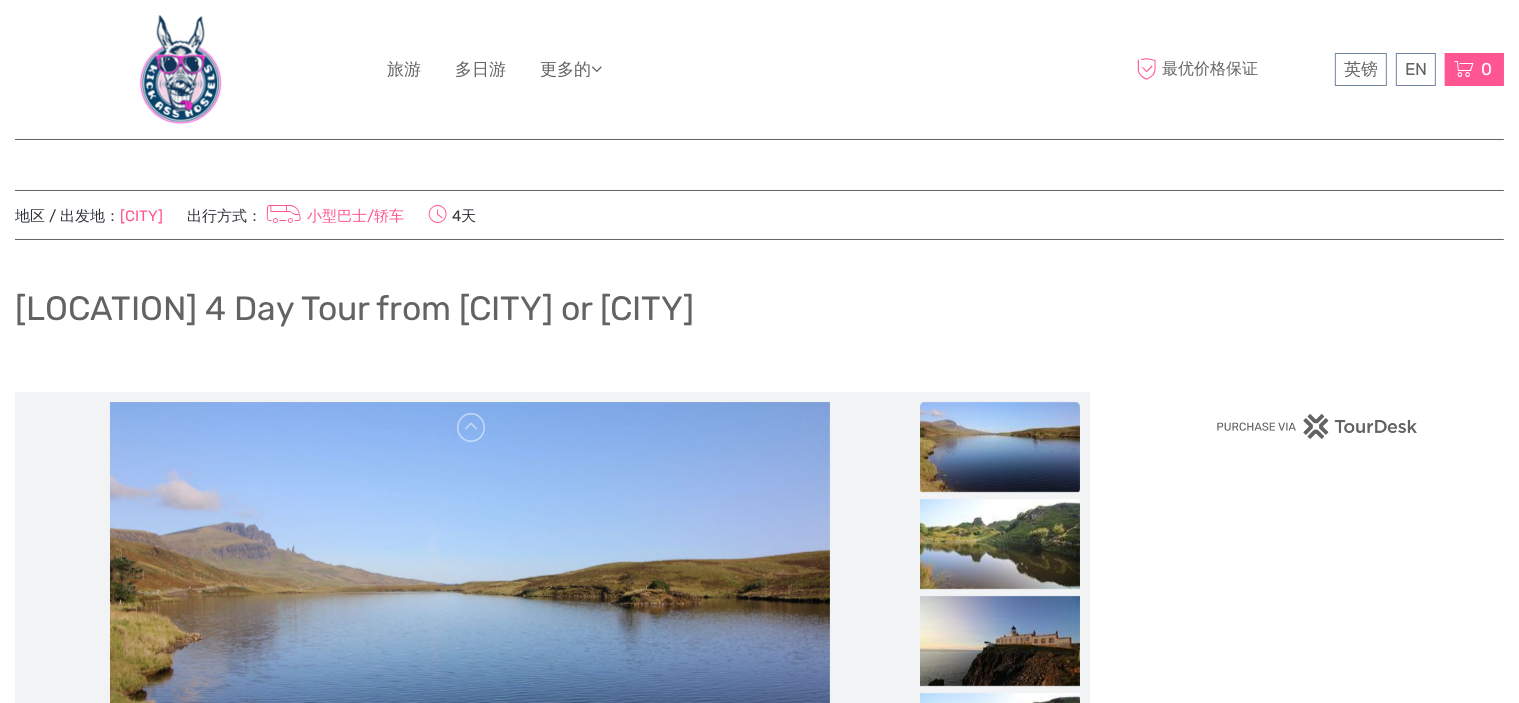 click on "0" at bounding box center [1486, 69] 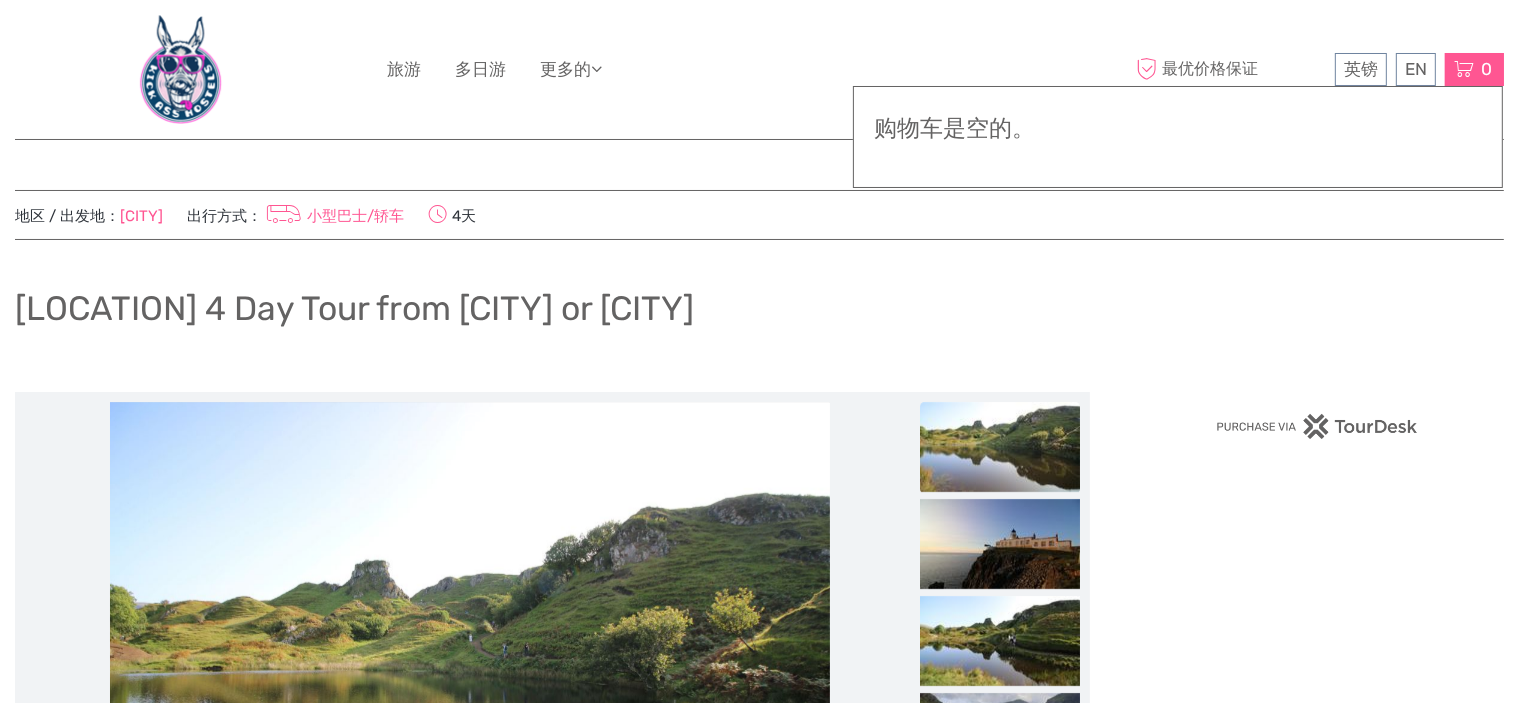 click on "从爱丁堡或格拉斯哥出发的斯凯岛 4 日游" at bounding box center [759, 316] 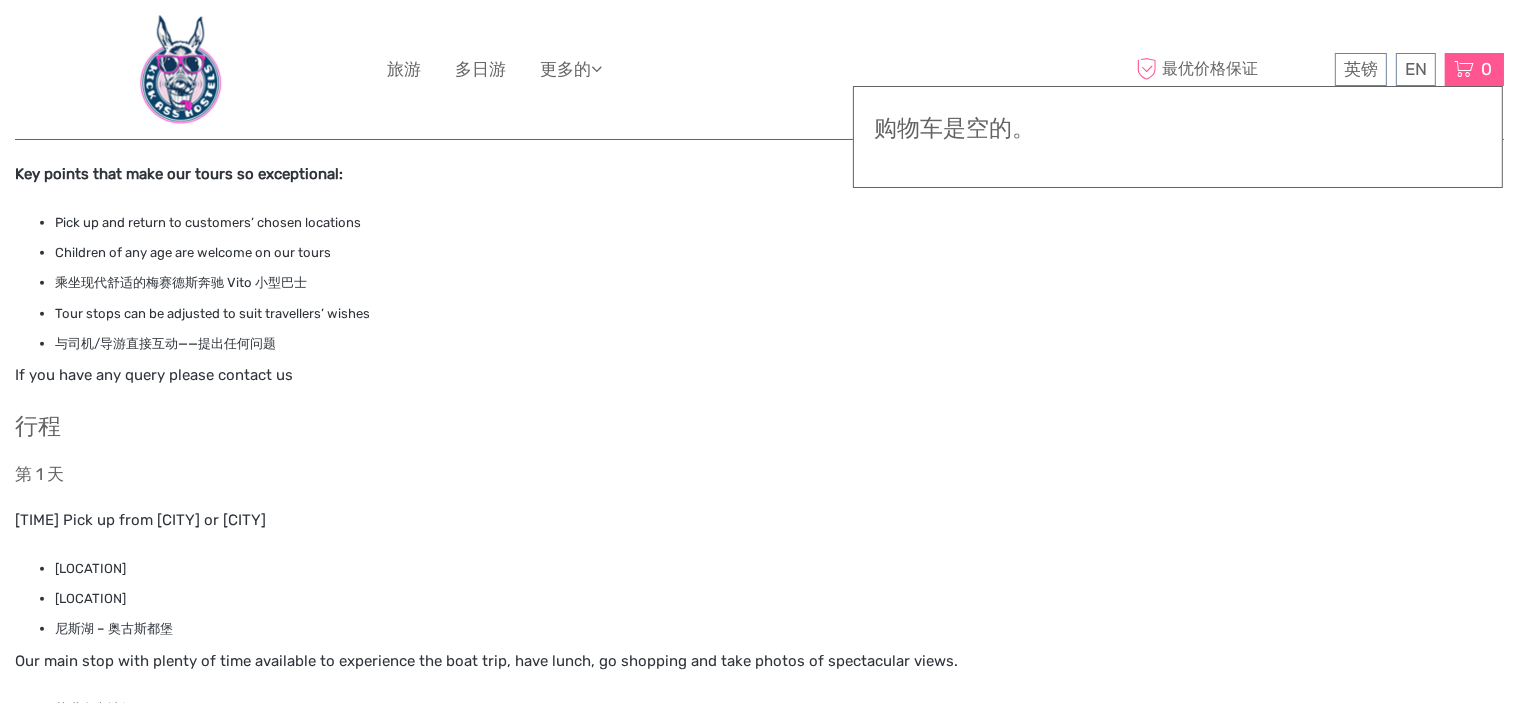 scroll, scrollTop: 1300, scrollLeft: 0, axis: vertical 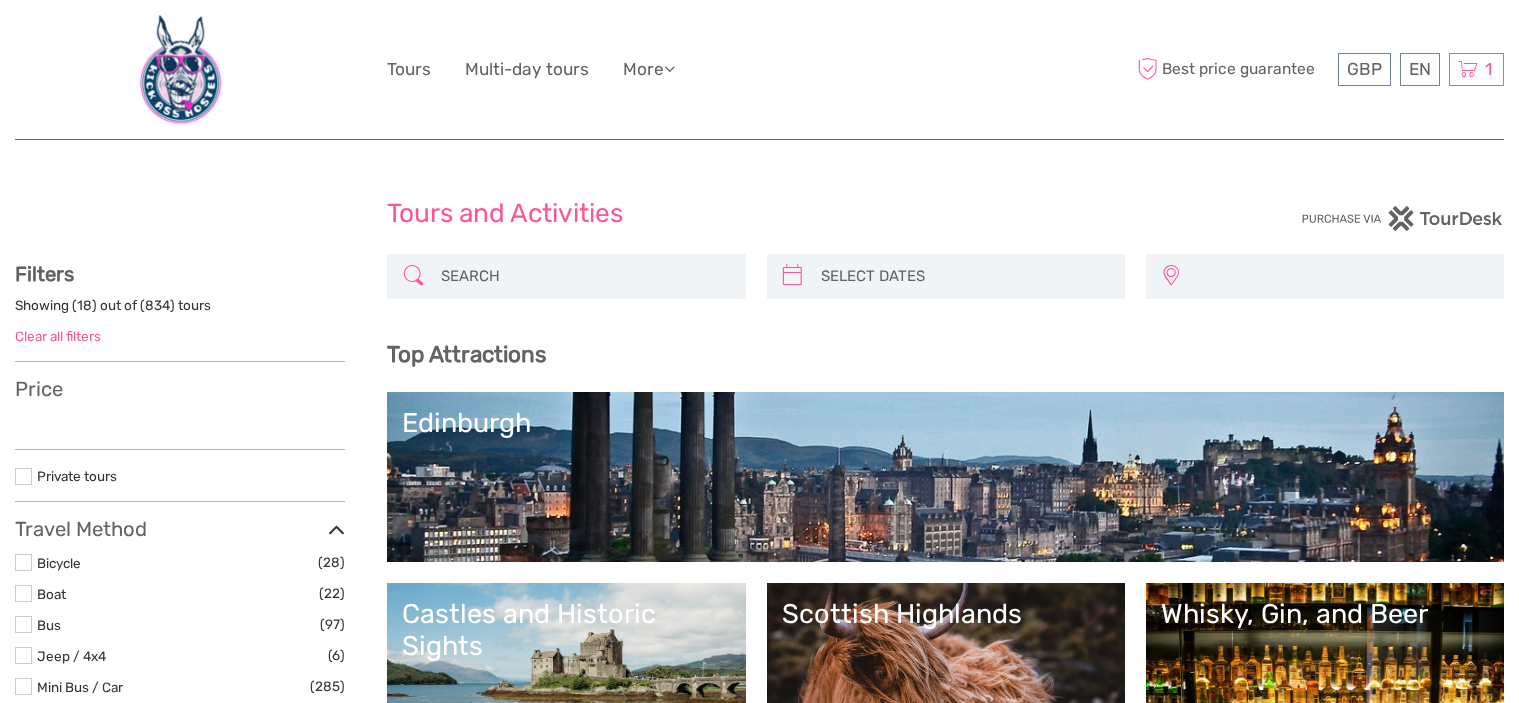 select 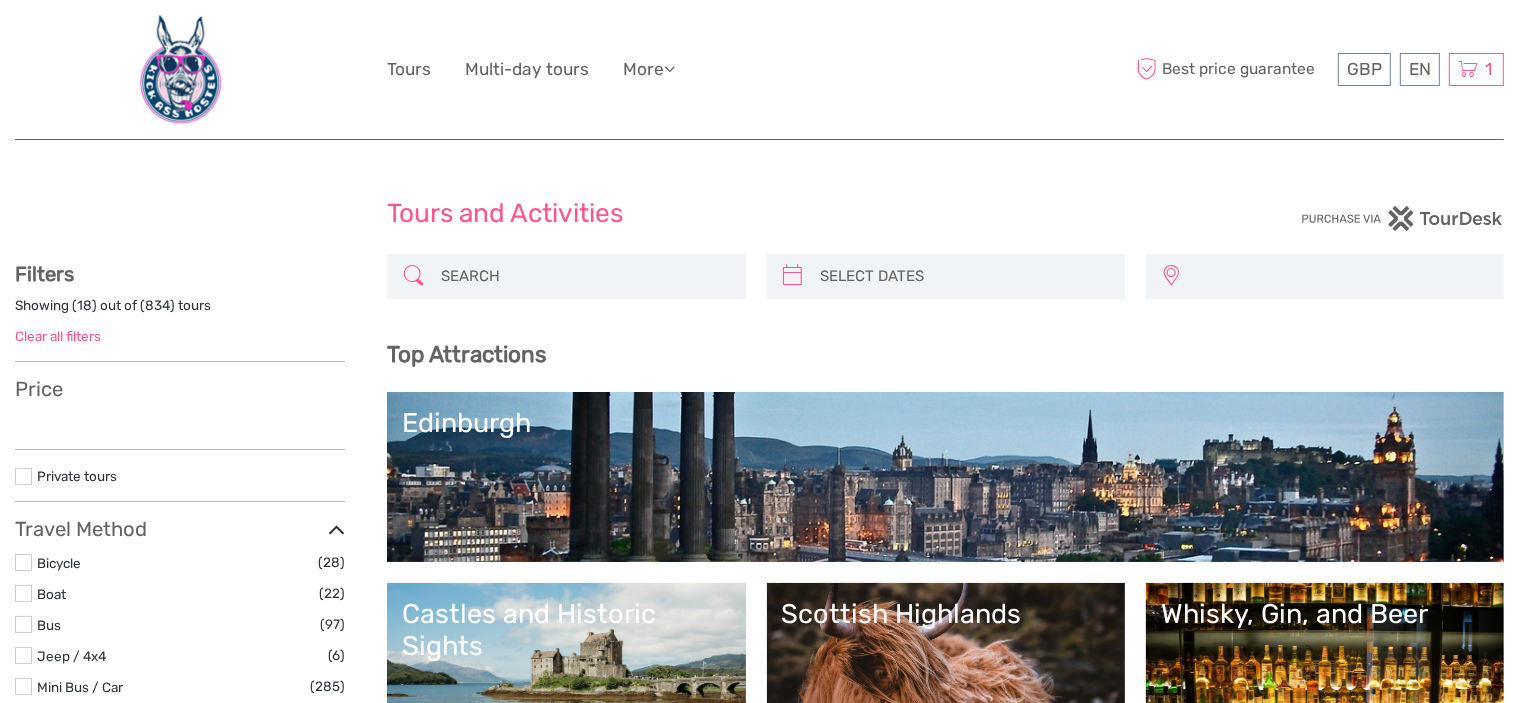 scroll, scrollTop: 0, scrollLeft: 0, axis: both 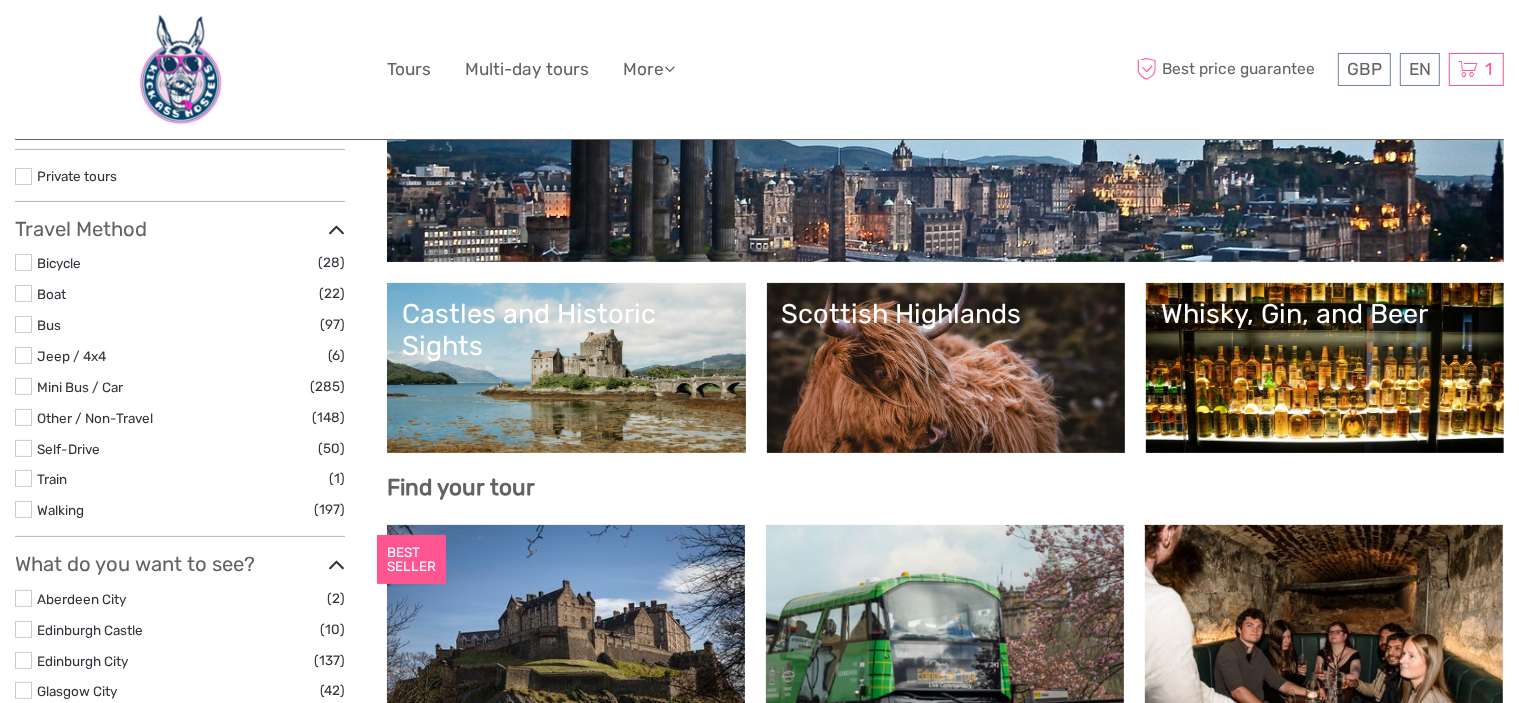 select 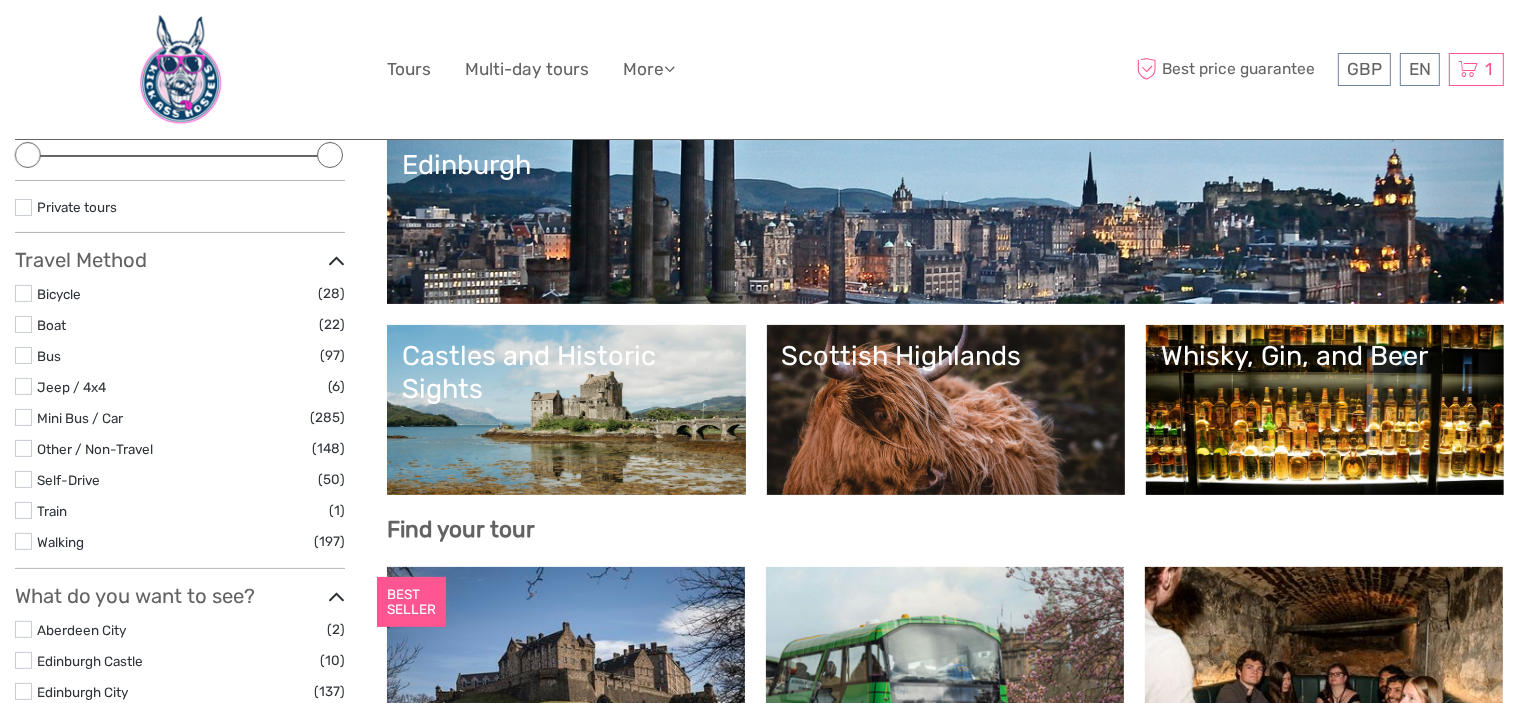 scroll, scrollTop: 500, scrollLeft: 0, axis: vertical 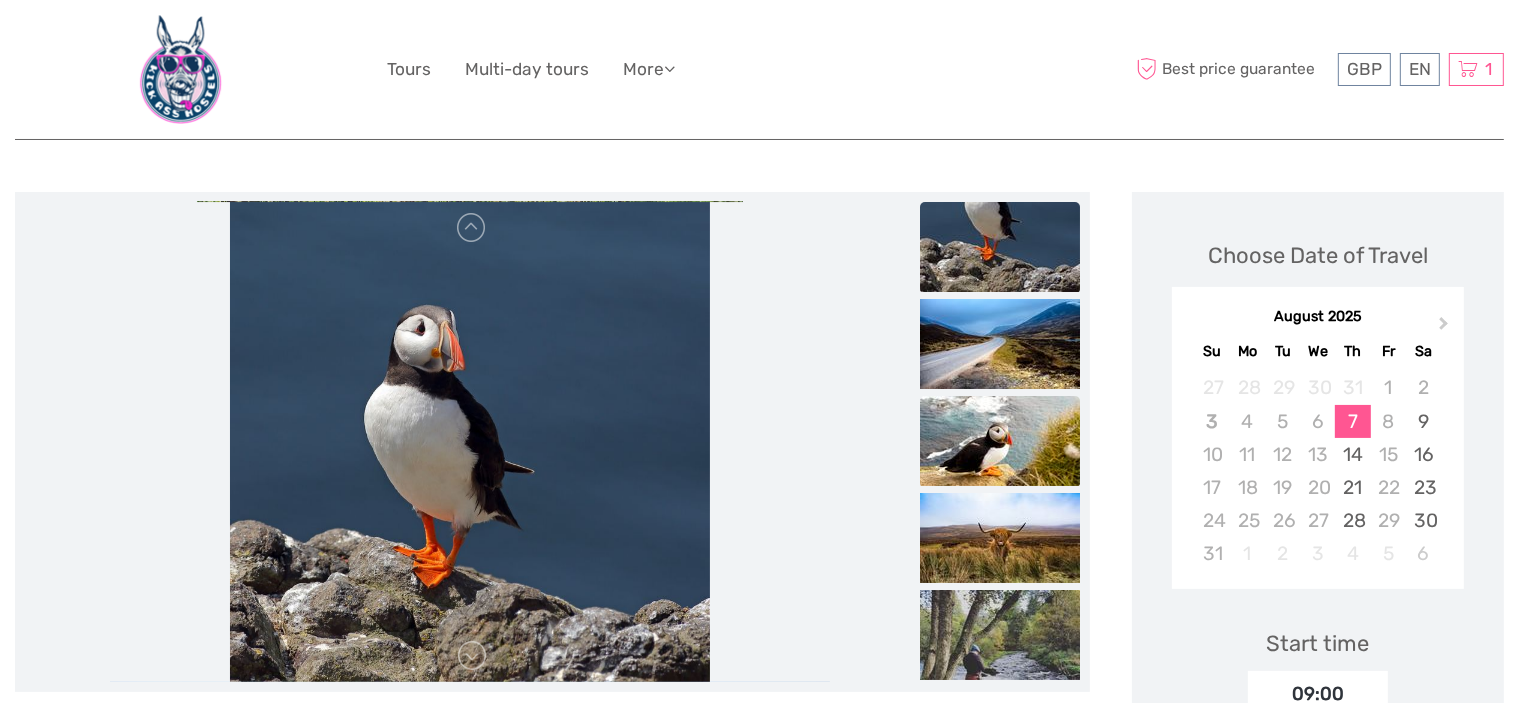 click at bounding box center (1000, 441) 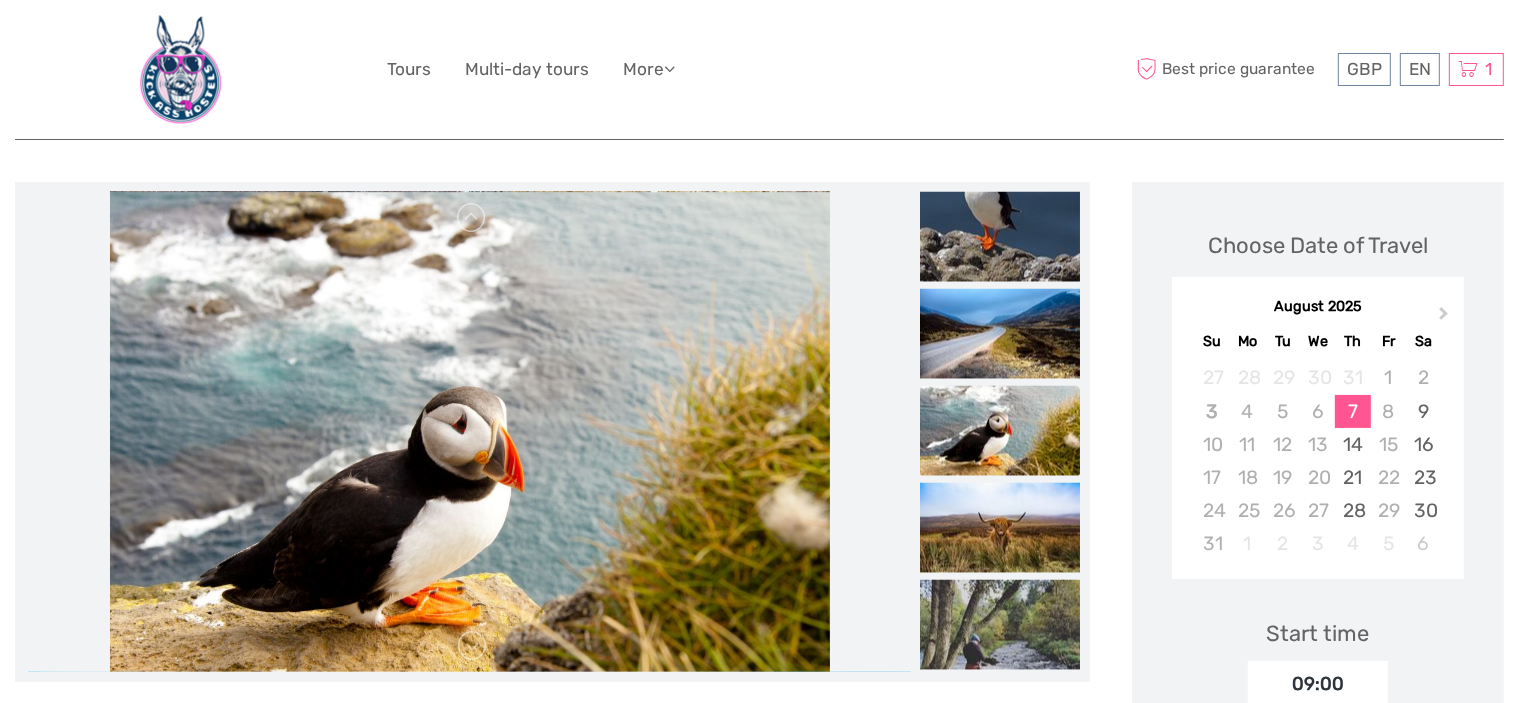scroll, scrollTop: 100, scrollLeft: 0, axis: vertical 